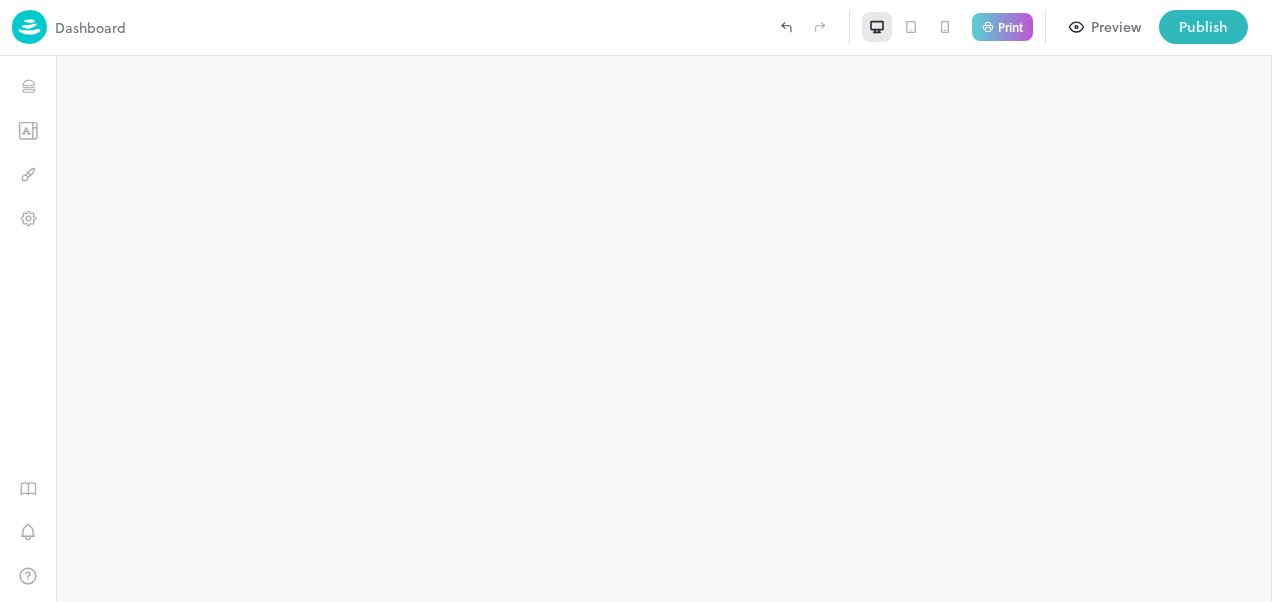 scroll, scrollTop: 0, scrollLeft: 0, axis: both 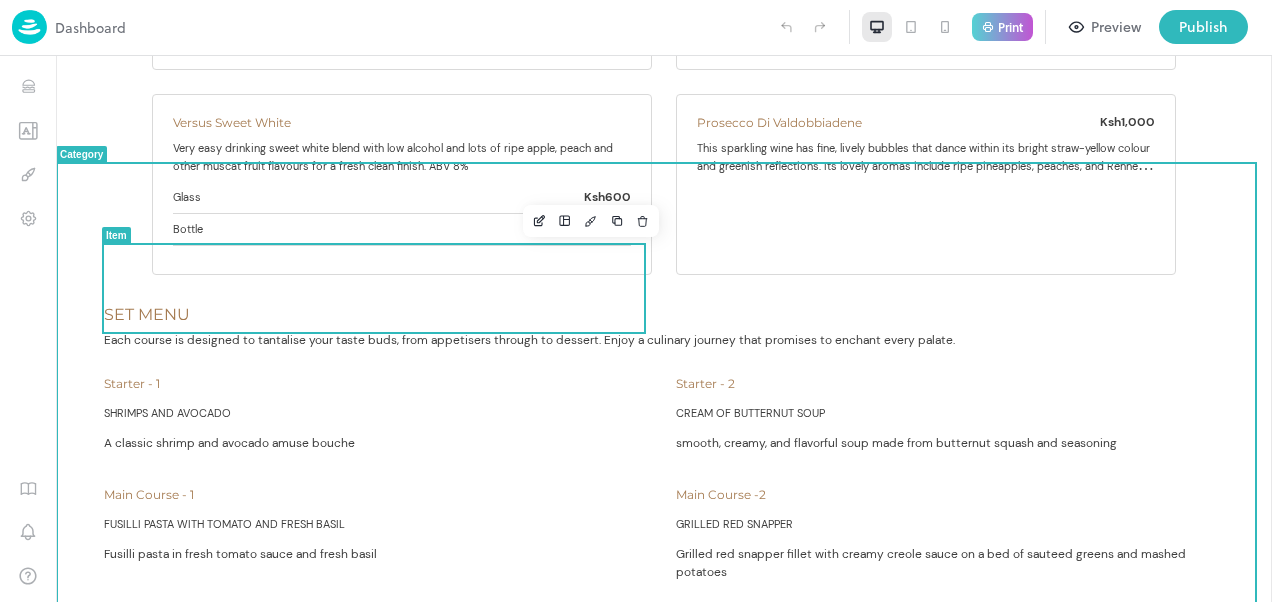 click on "Starter - 1 SHRIMPS AND AVOCADO A classic shrimp and avocado amuse bouche" at bounding box center (378, 419) 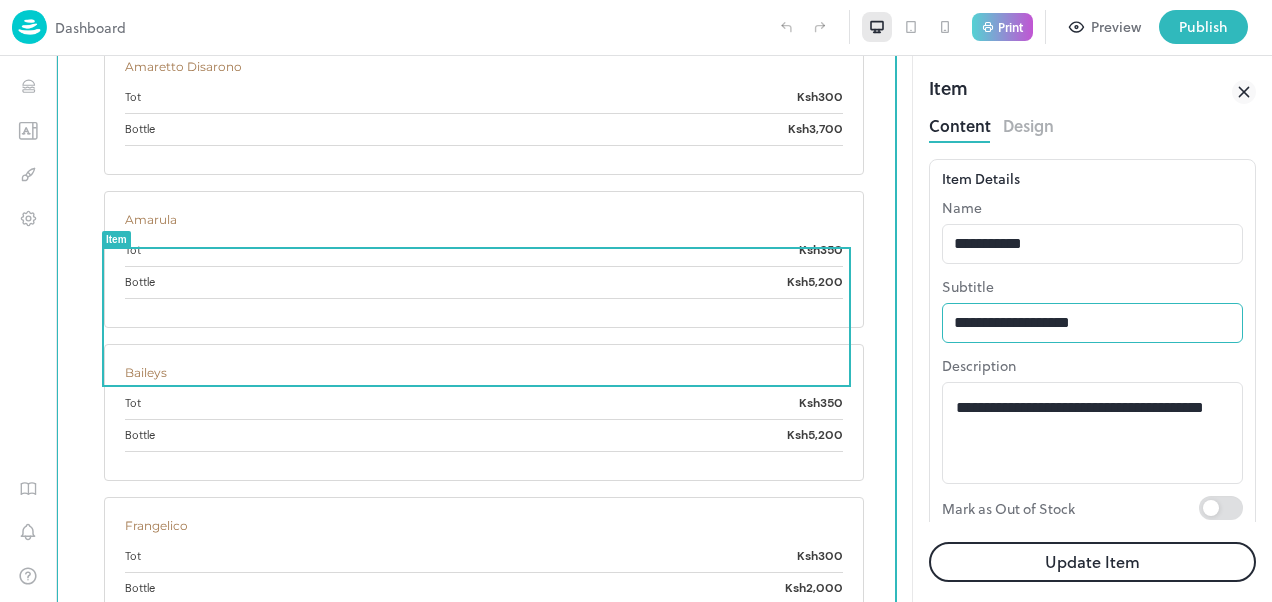 scroll, scrollTop: 0, scrollLeft: 0, axis: both 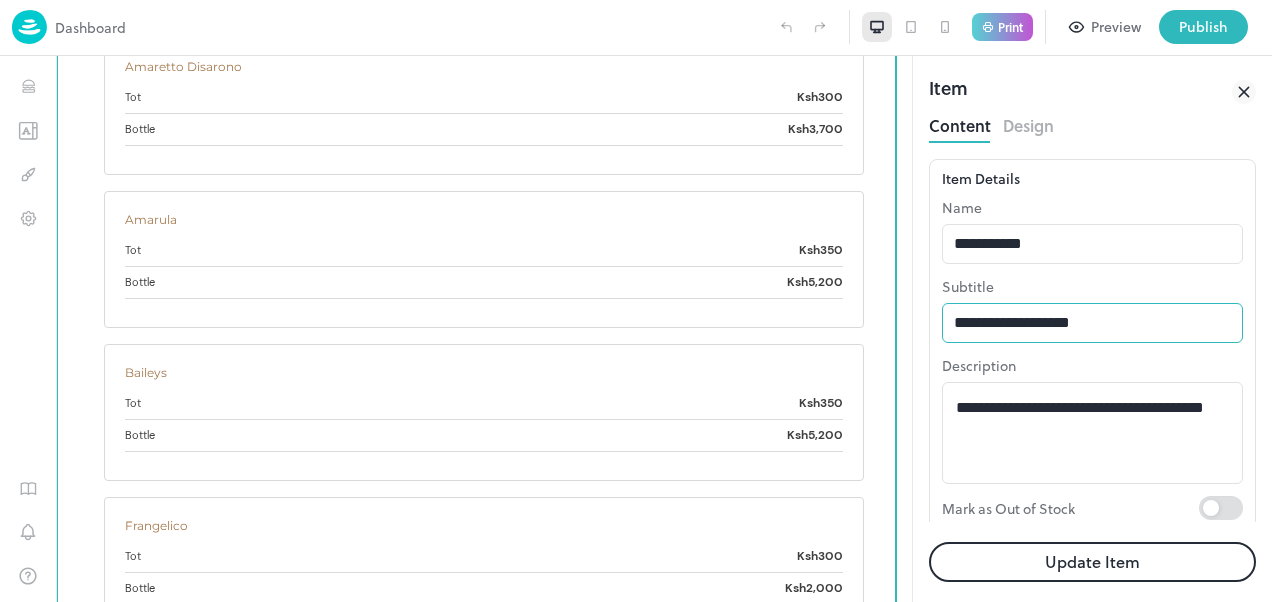 click on "**********" at bounding box center (1092, 323) 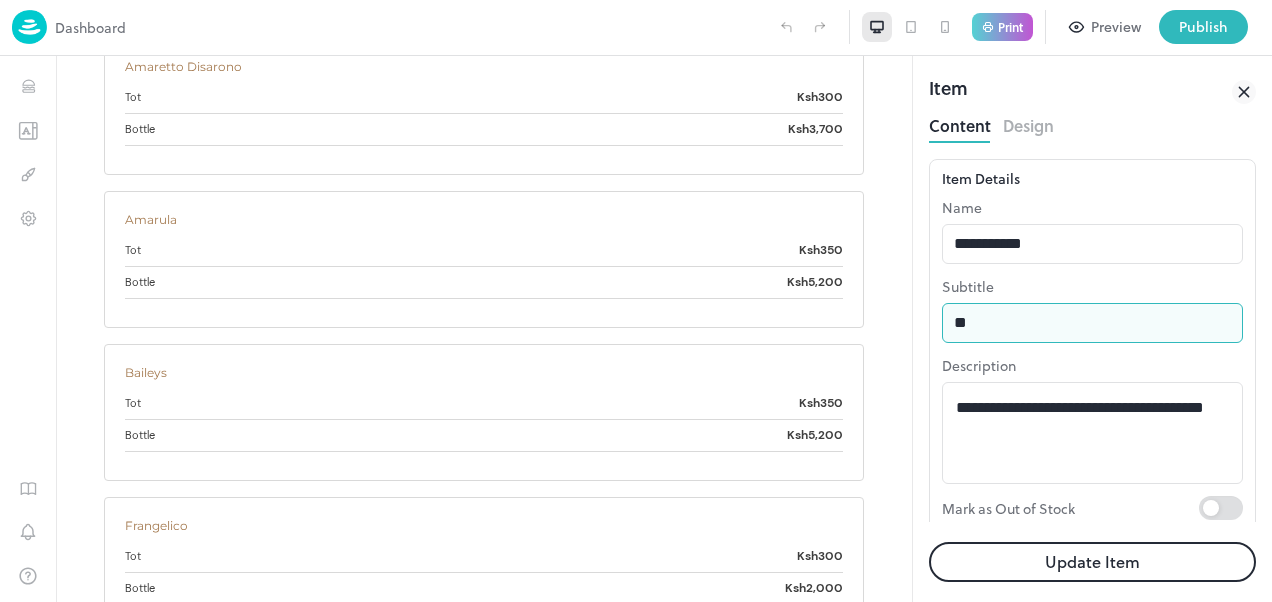 type on "*" 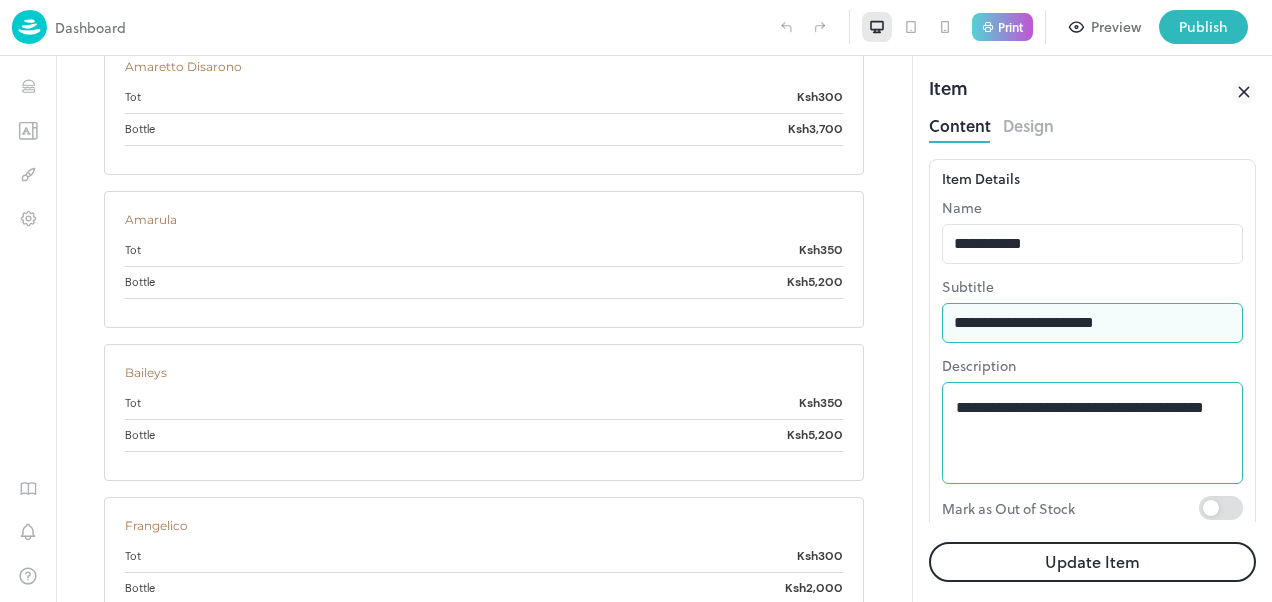 type on "**********" 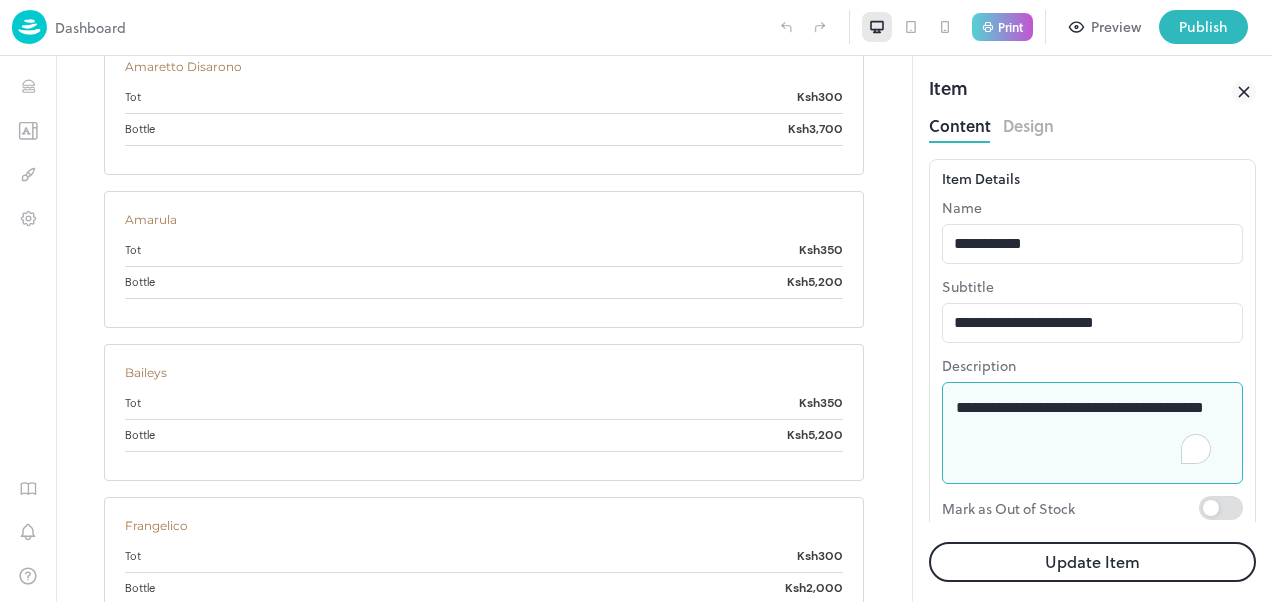 drag, startPoint x: 1082, startPoint y: 435, endPoint x: 951, endPoint y: 419, distance: 131.97348 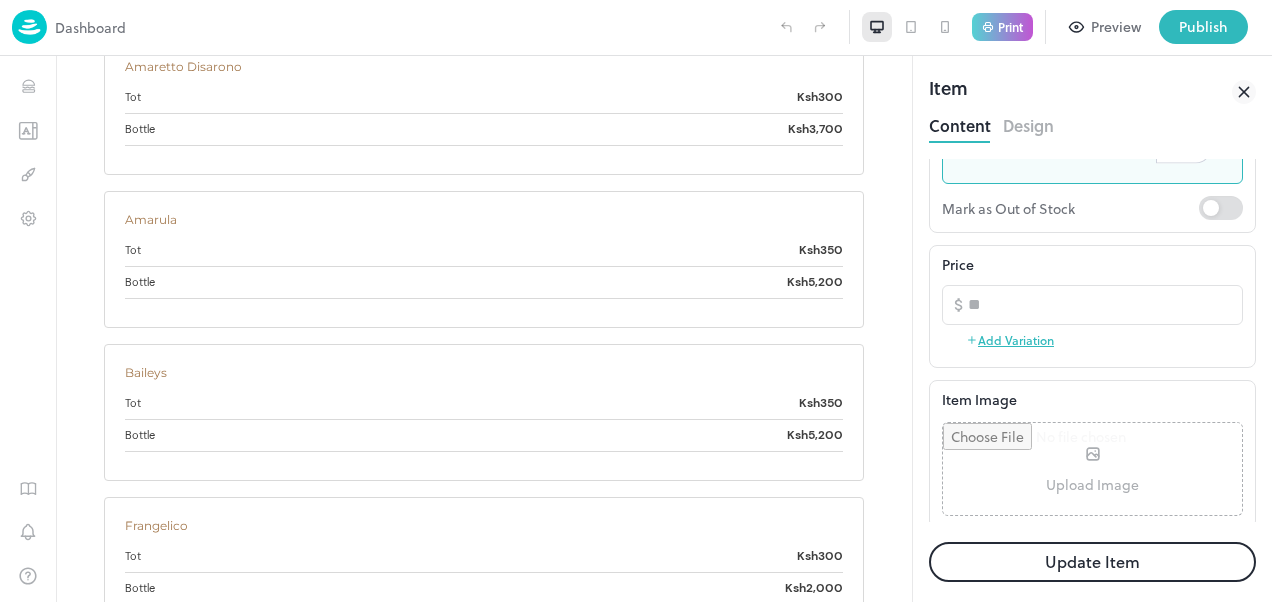 scroll, scrollTop: 407, scrollLeft: 0, axis: vertical 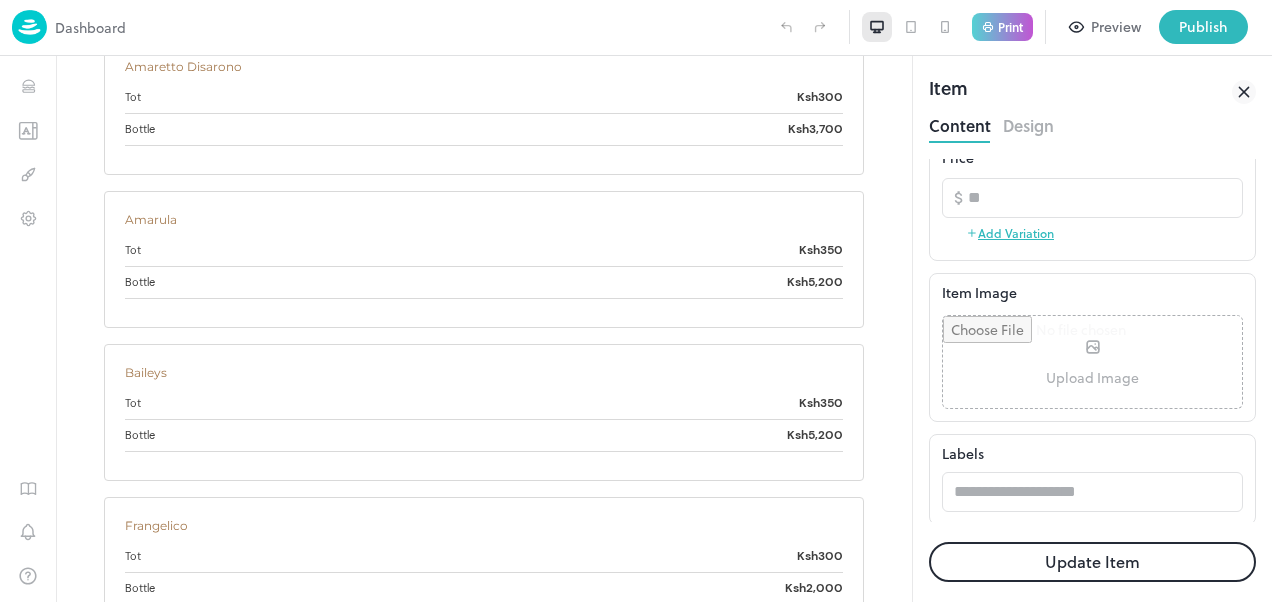type on "**********" 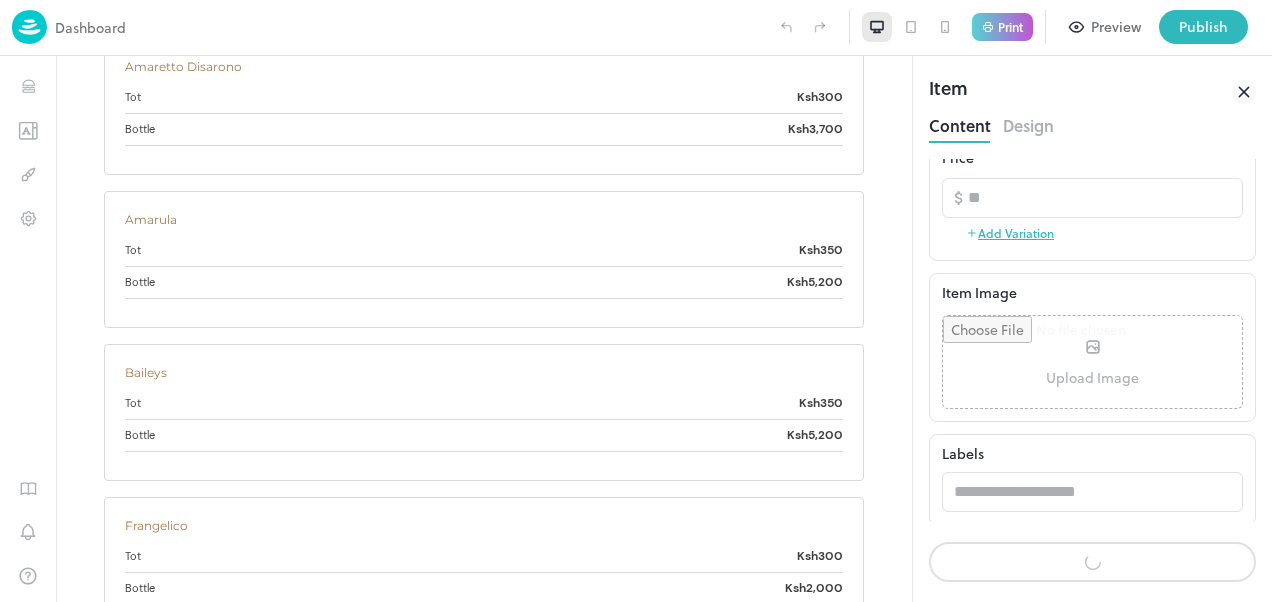 scroll, scrollTop: 404, scrollLeft: 0, axis: vertical 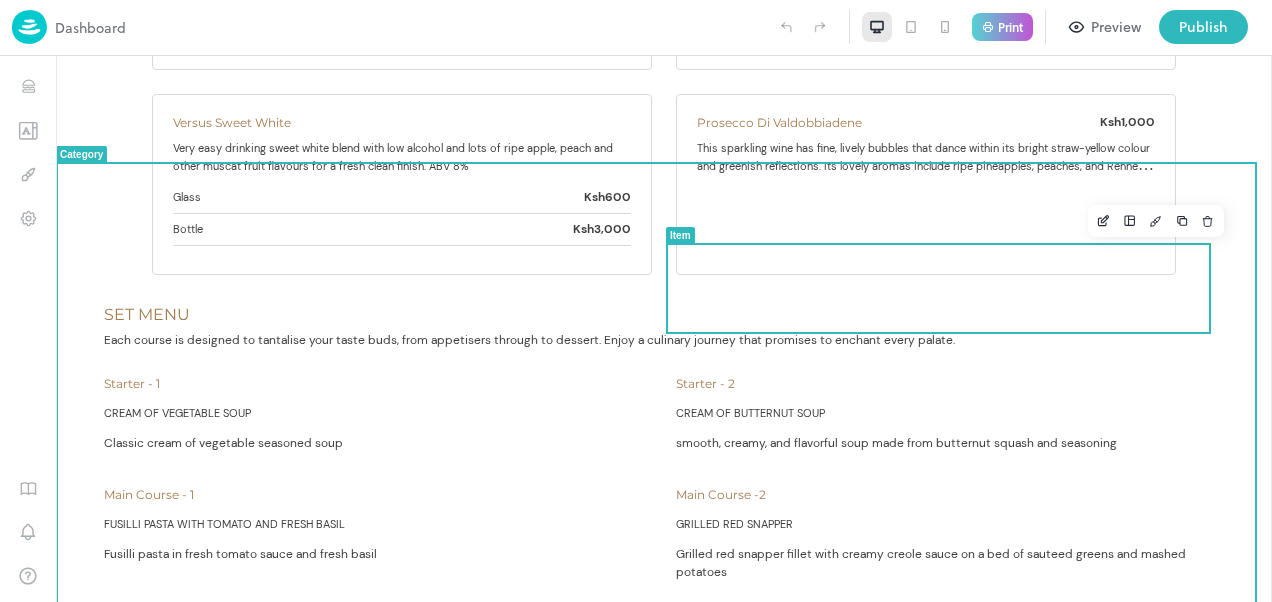 click on "Starter - 2 CREAM OF BUTTERNUT SOUP  smooth, creamy, and flavorful soup made from butternut squash and seasoning" at bounding box center [950, 419] 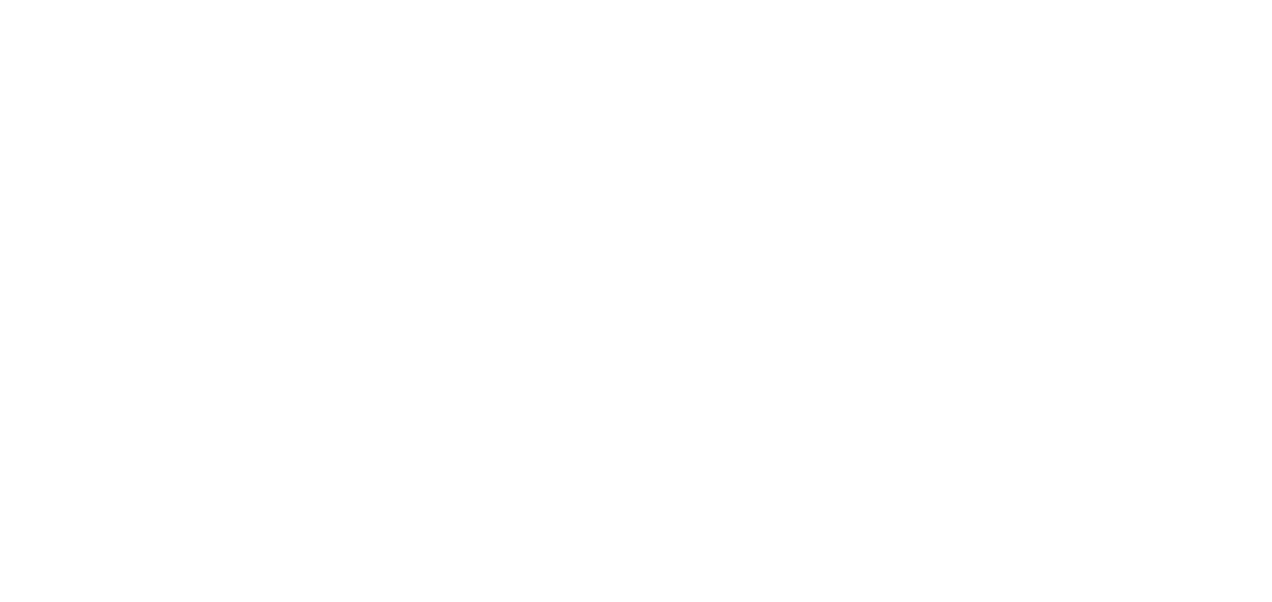scroll, scrollTop: 0, scrollLeft: 0, axis: both 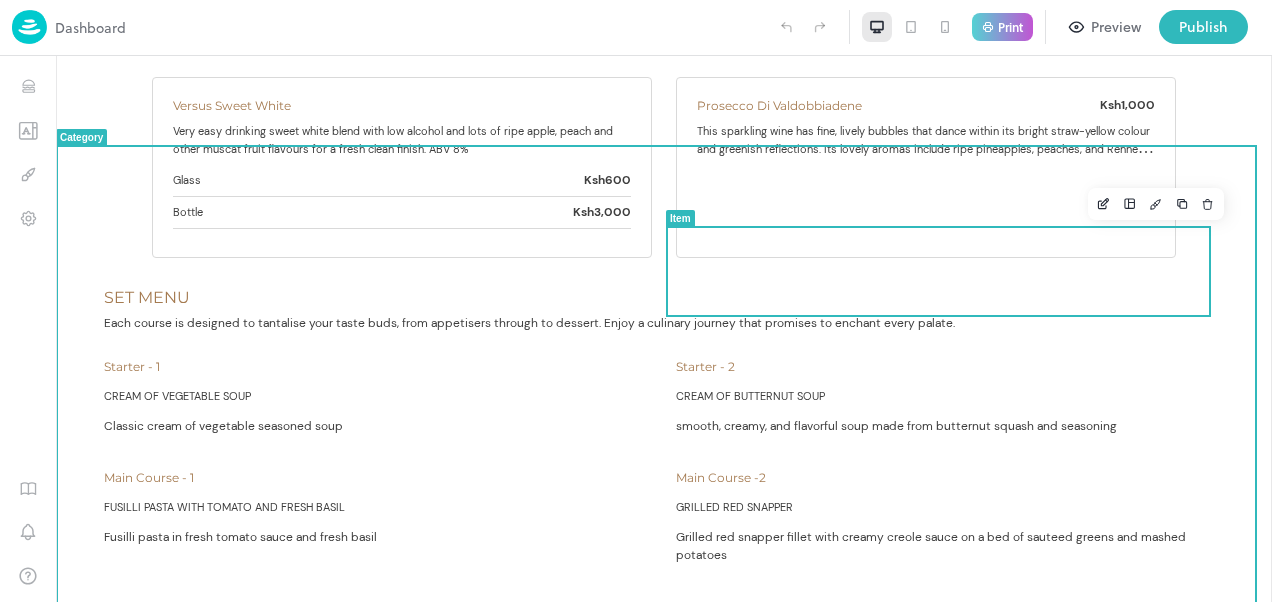 click on "CREAM OF BUTTERNUT SOUP" at bounding box center [750, 396] 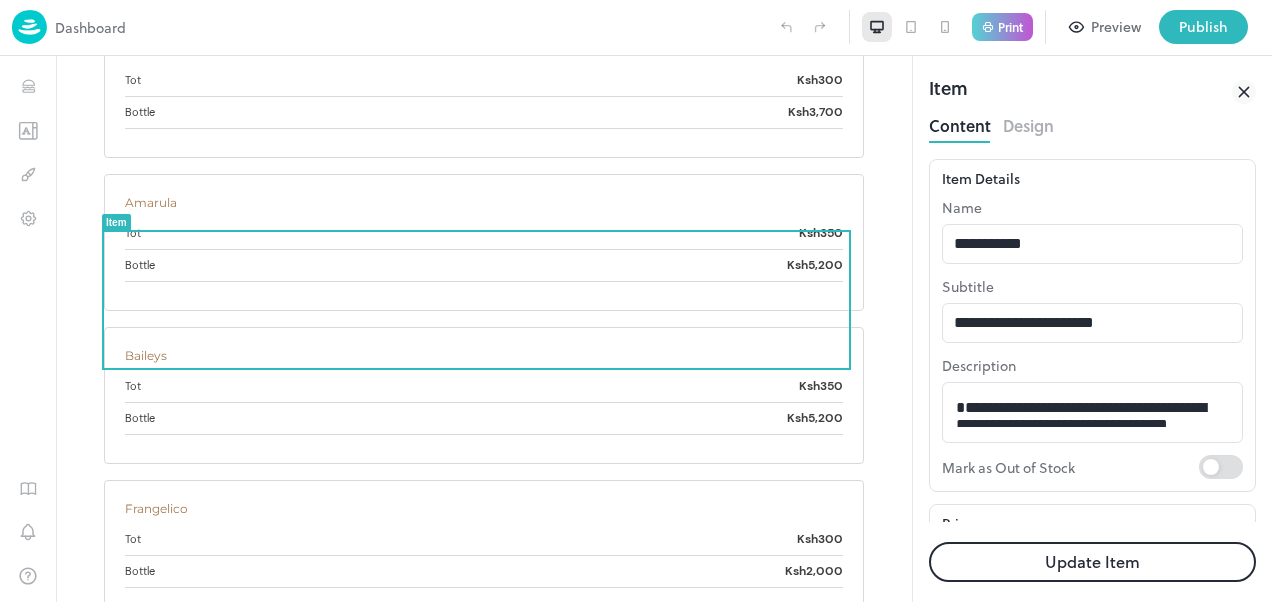 scroll, scrollTop: 0, scrollLeft: 0, axis: both 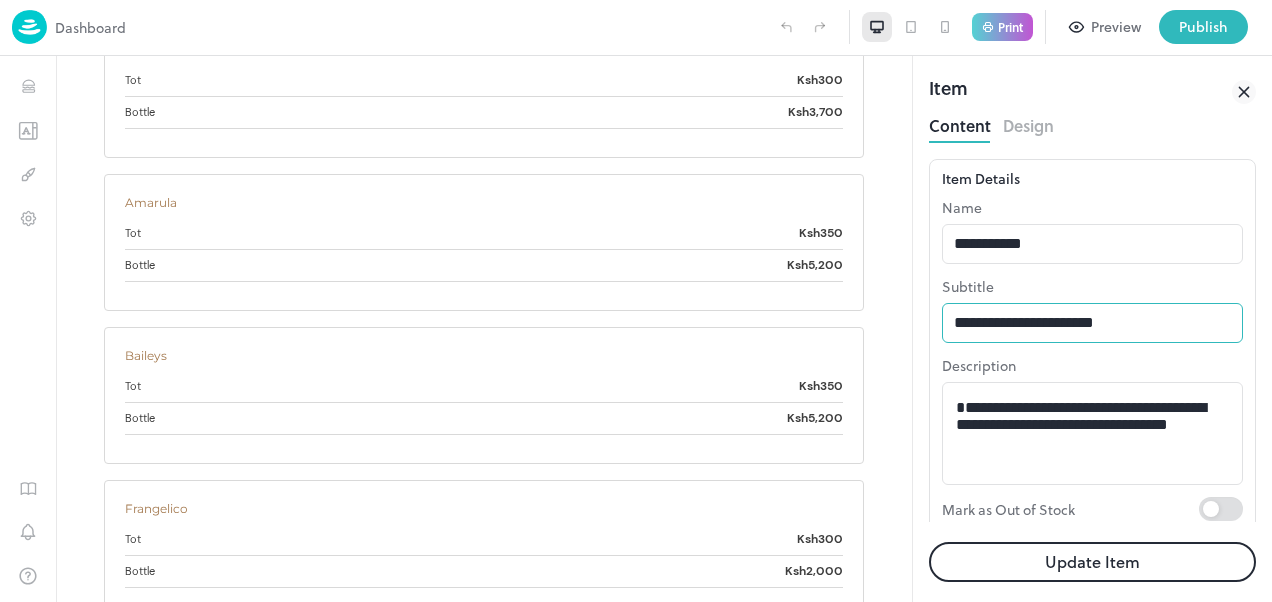 click on "**********" at bounding box center [1092, 323] 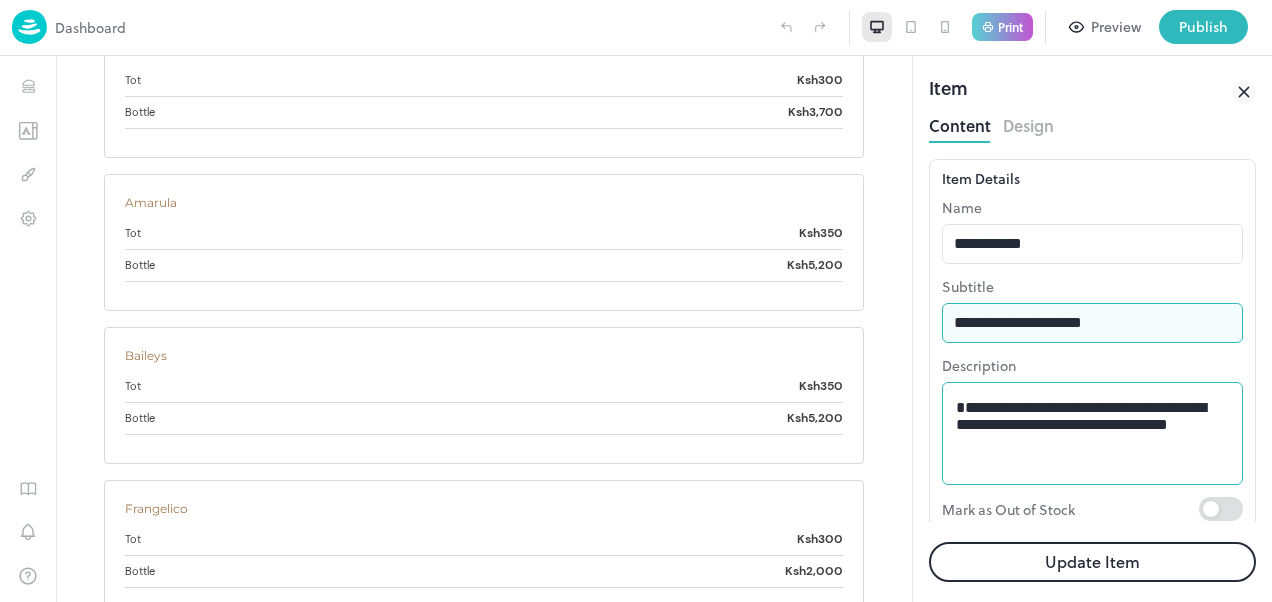 type on "**********" 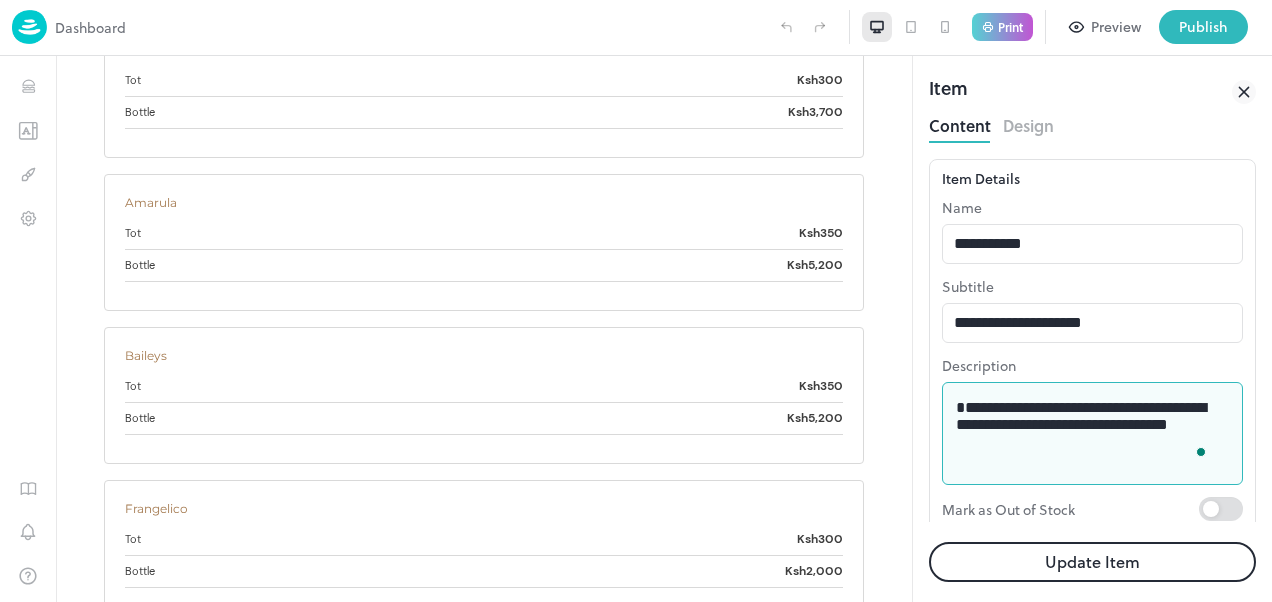 drag, startPoint x: 1040, startPoint y: 468, endPoint x: 946, endPoint y: 409, distance: 110.98198 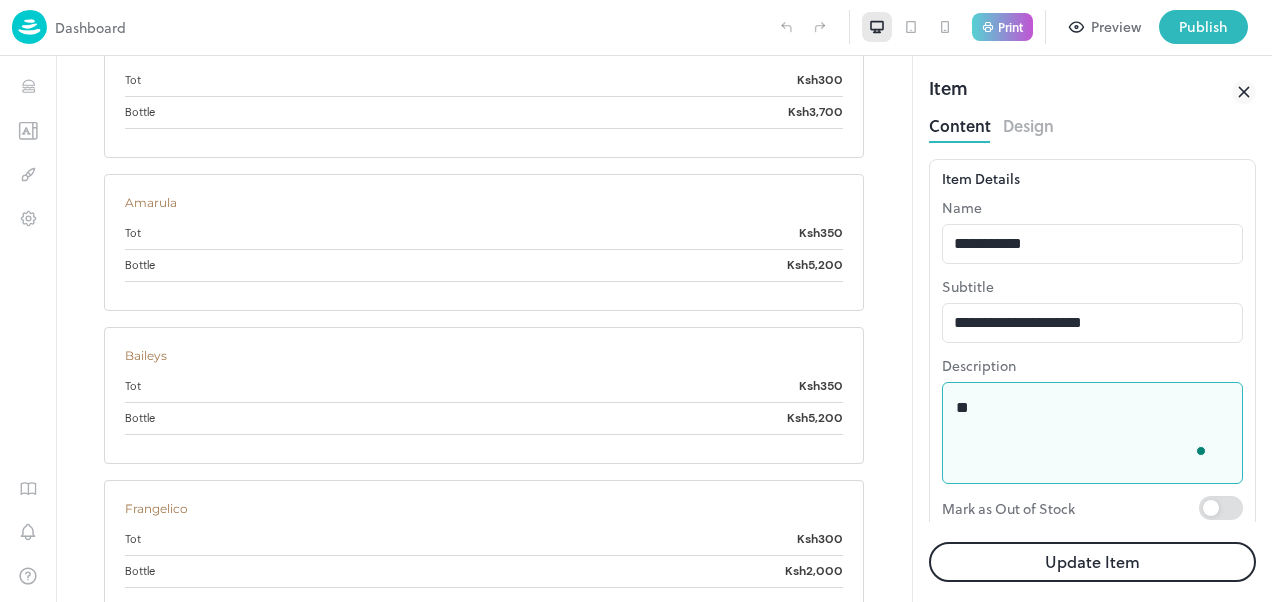 type on "*" 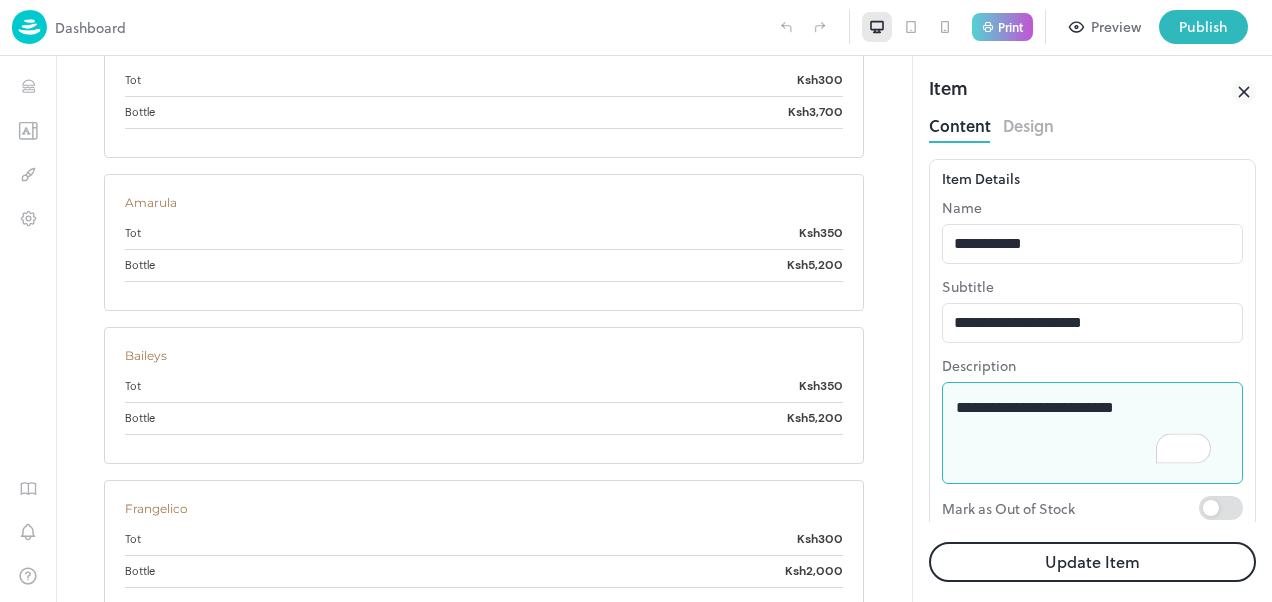 click on "**********" at bounding box center (1085, 433) 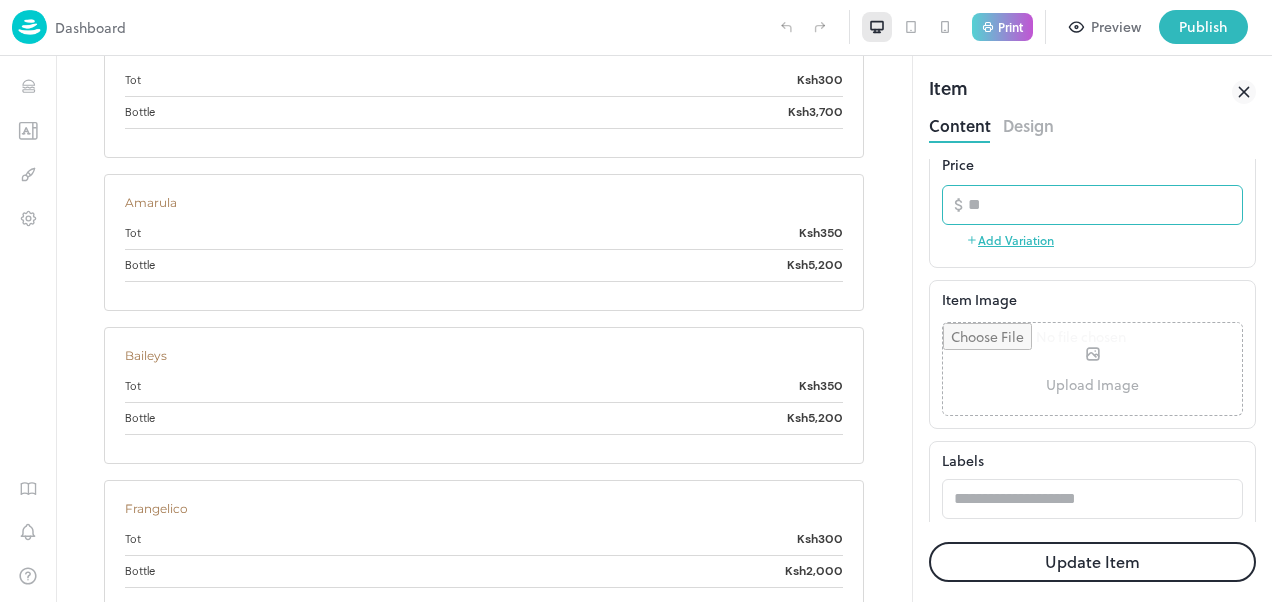 scroll, scrollTop: 0, scrollLeft: 0, axis: both 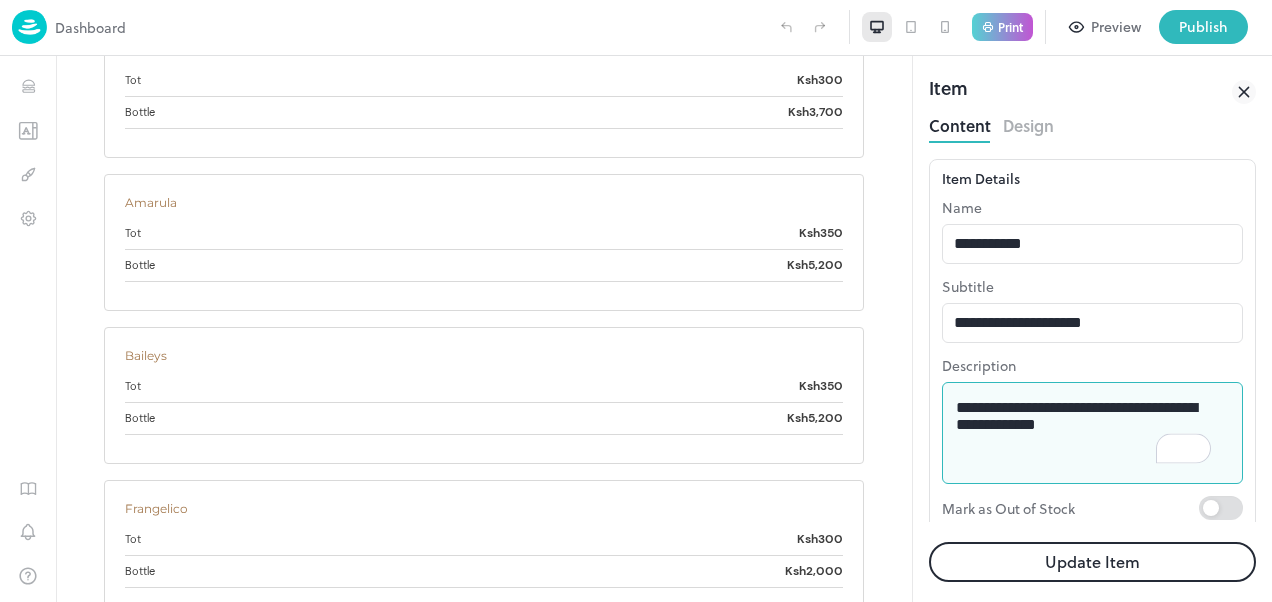 type on "**********" 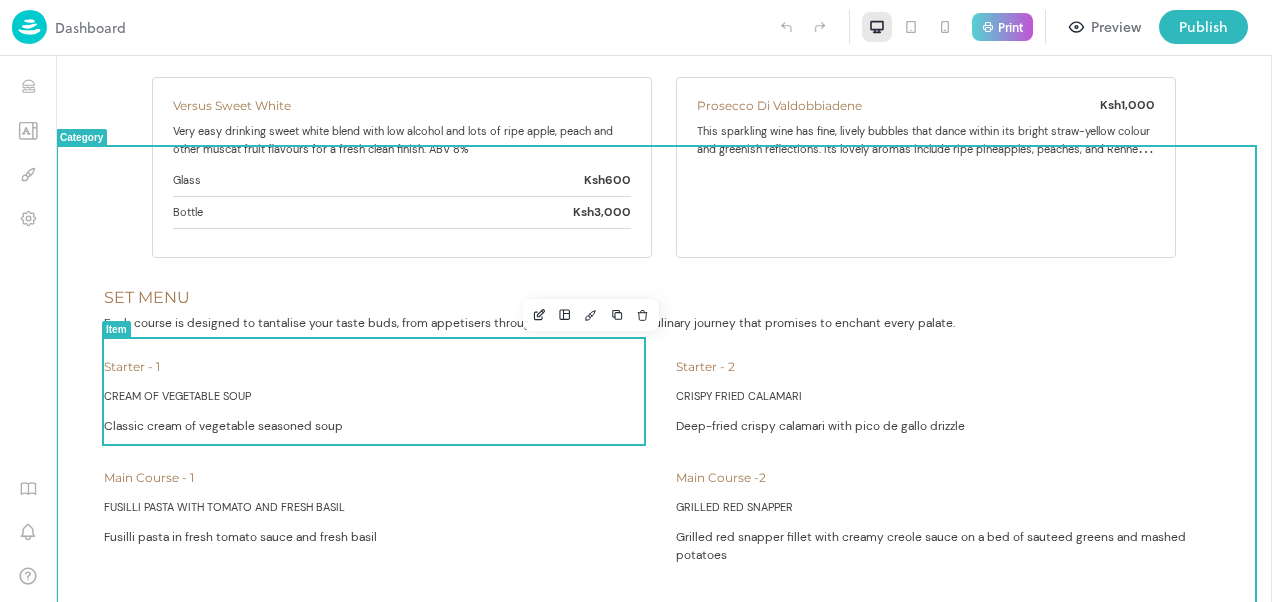 click on "Main Course - 1 FUSILLI PASTA WITH TOMATO AND FRESH BASIL Fusilli pasta in fresh tomato sauce and fresh basil" at bounding box center (378, 513) 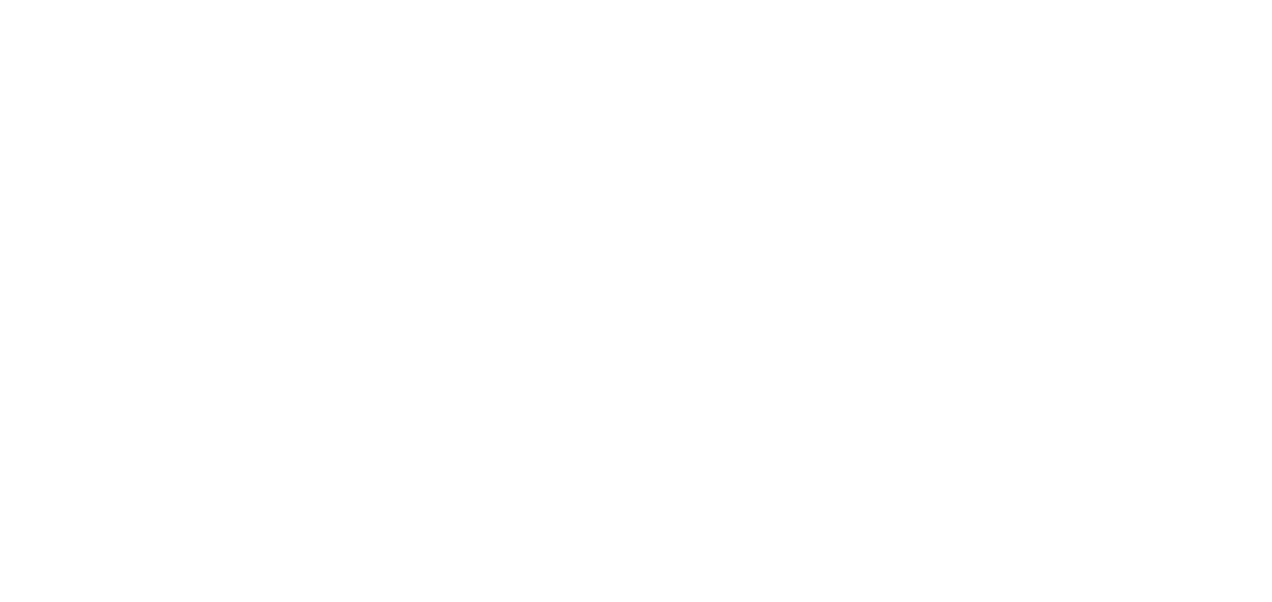 scroll, scrollTop: 0, scrollLeft: 0, axis: both 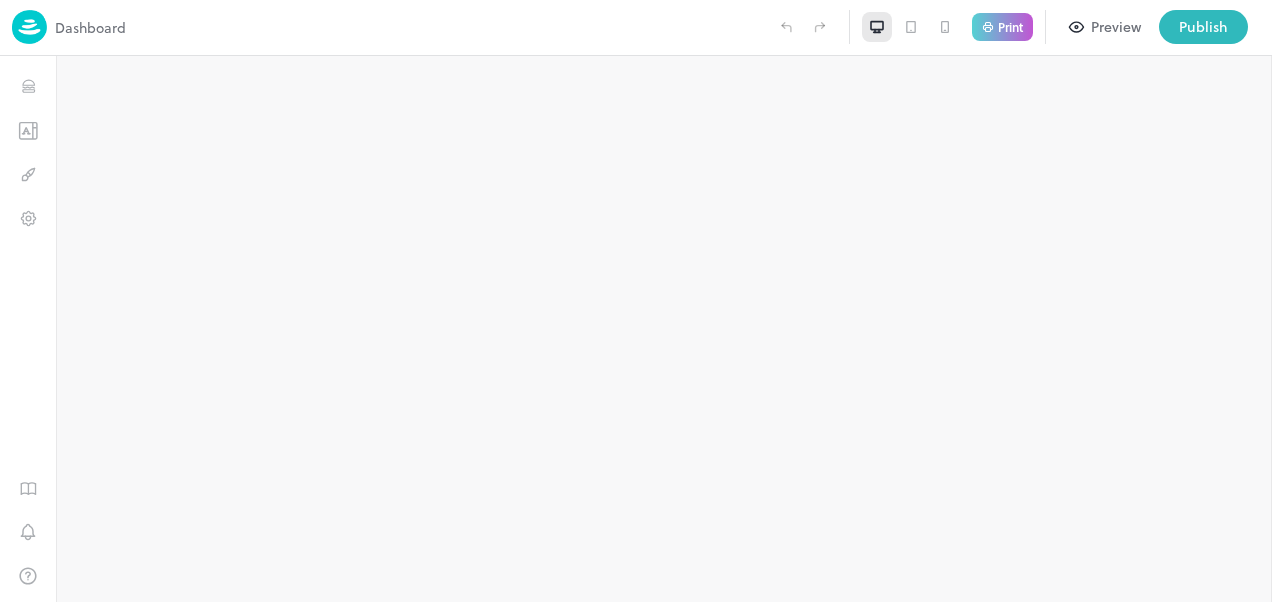 type on "**********" 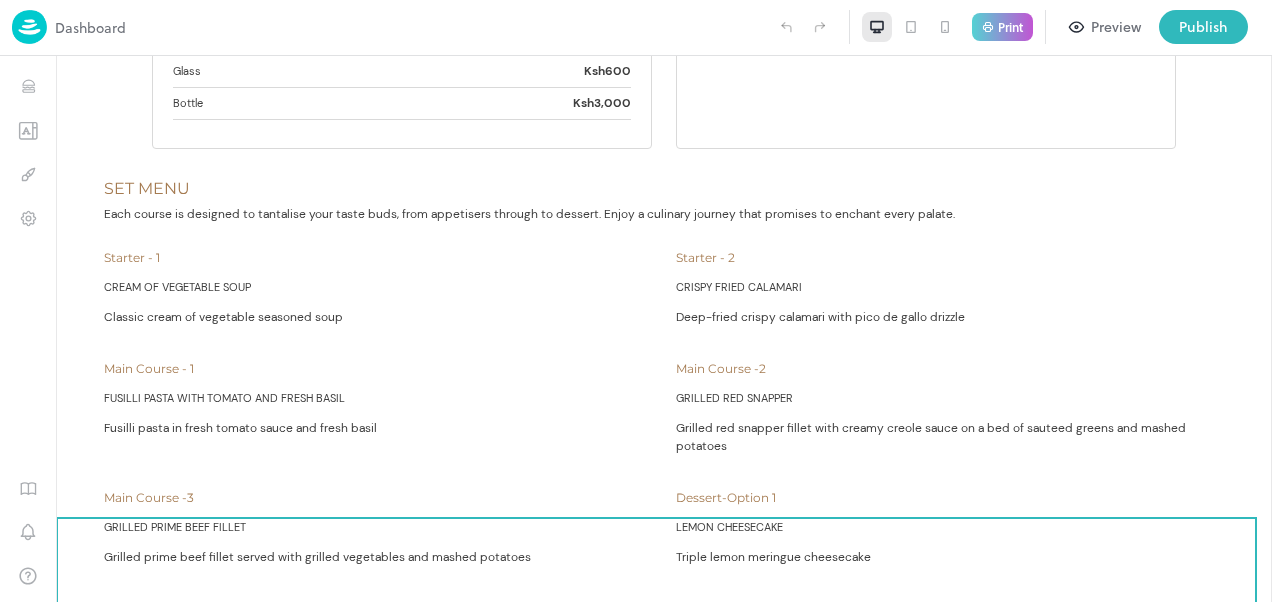 scroll, scrollTop: 21317, scrollLeft: 0, axis: vertical 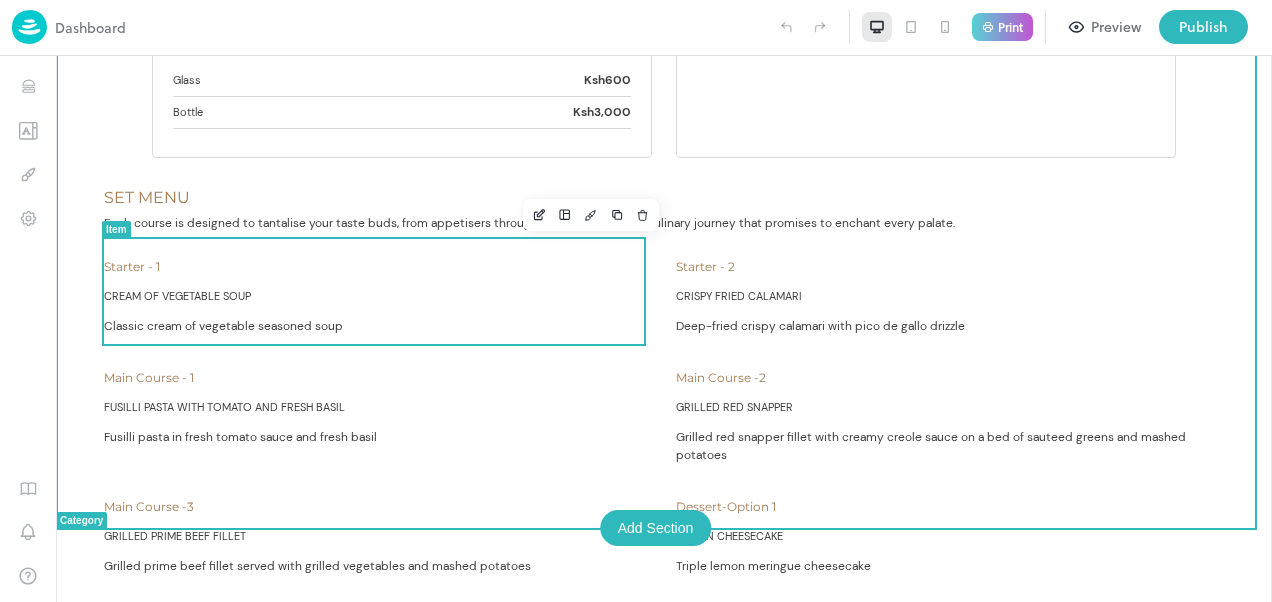 click on "FUSILLI PASTA WITH TOMATO AND FRESH BASIL" at bounding box center (224, 407) 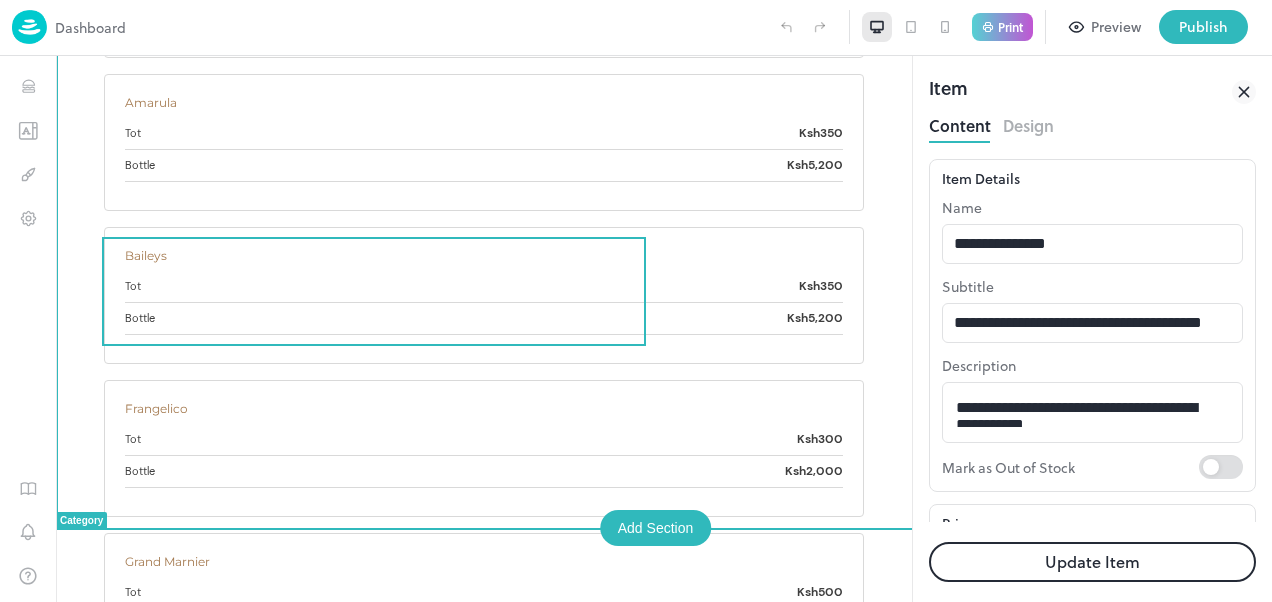 scroll, scrollTop: 0, scrollLeft: 0, axis: both 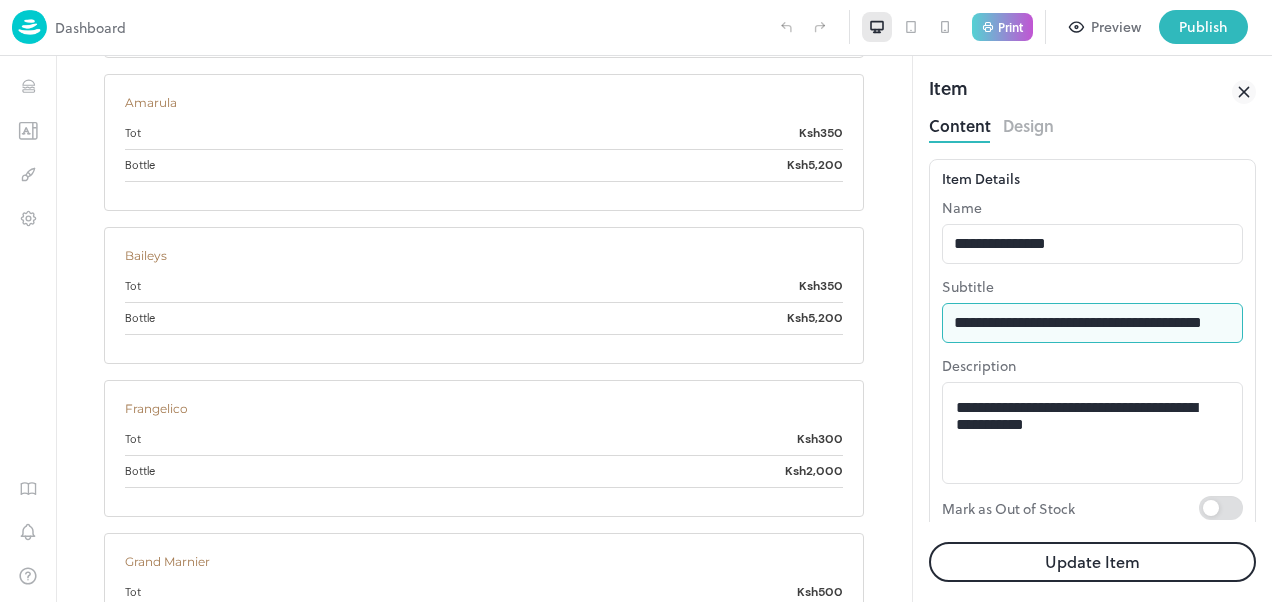 click on "**********" at bounding box center [1092, 323] 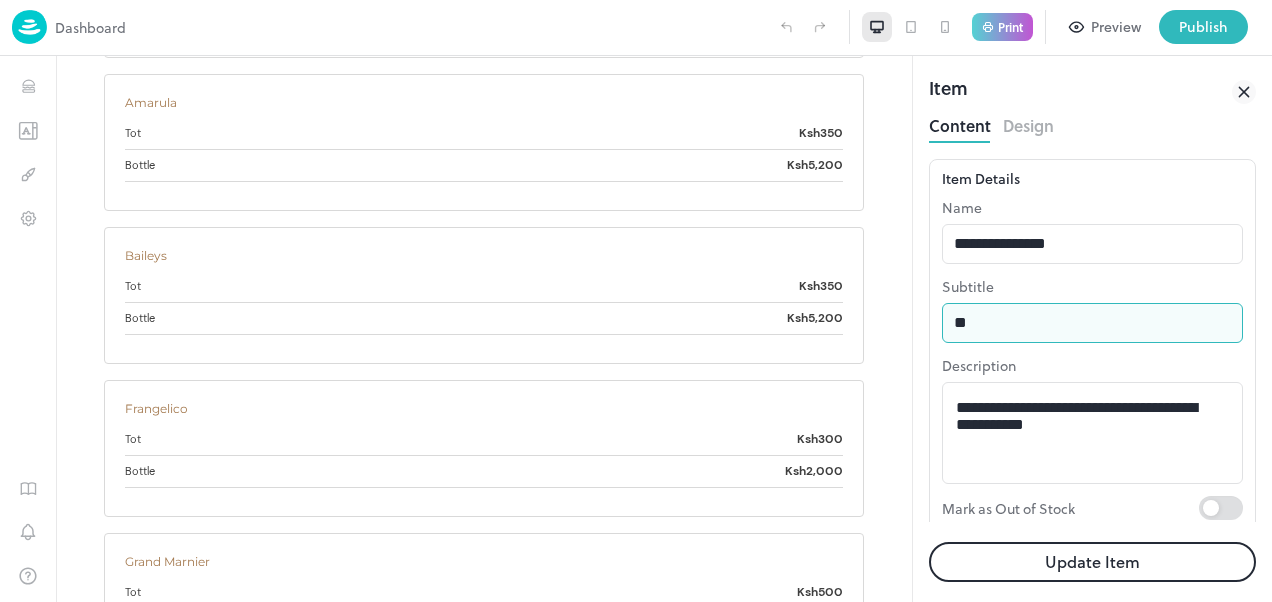 type on "*" 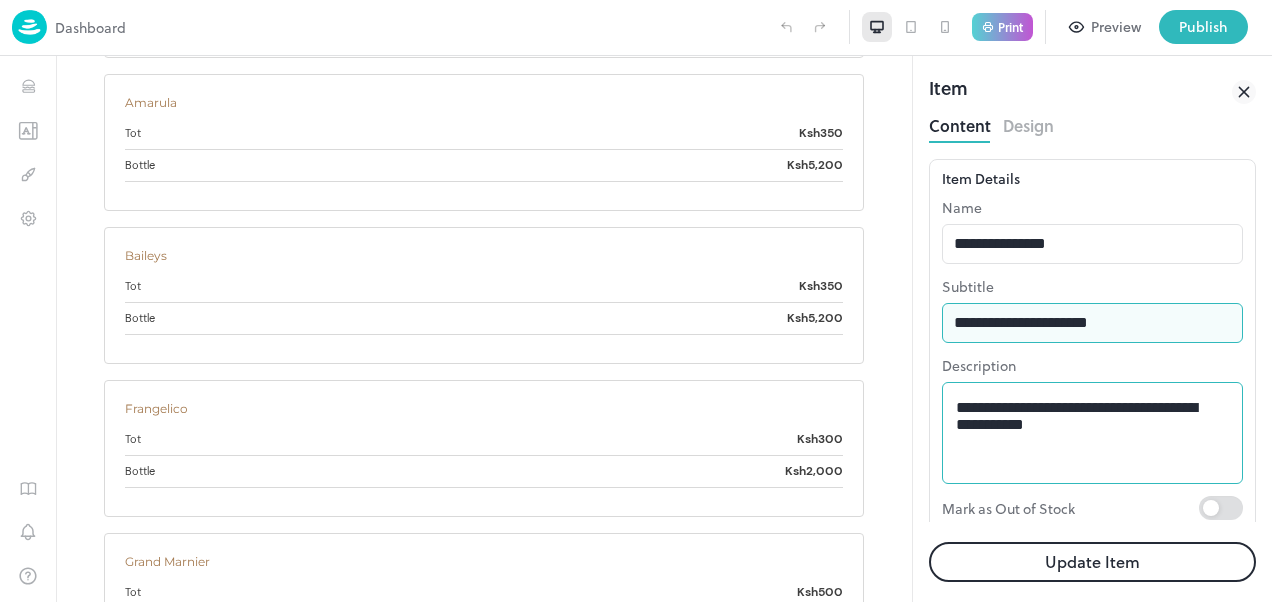 type on "**********" 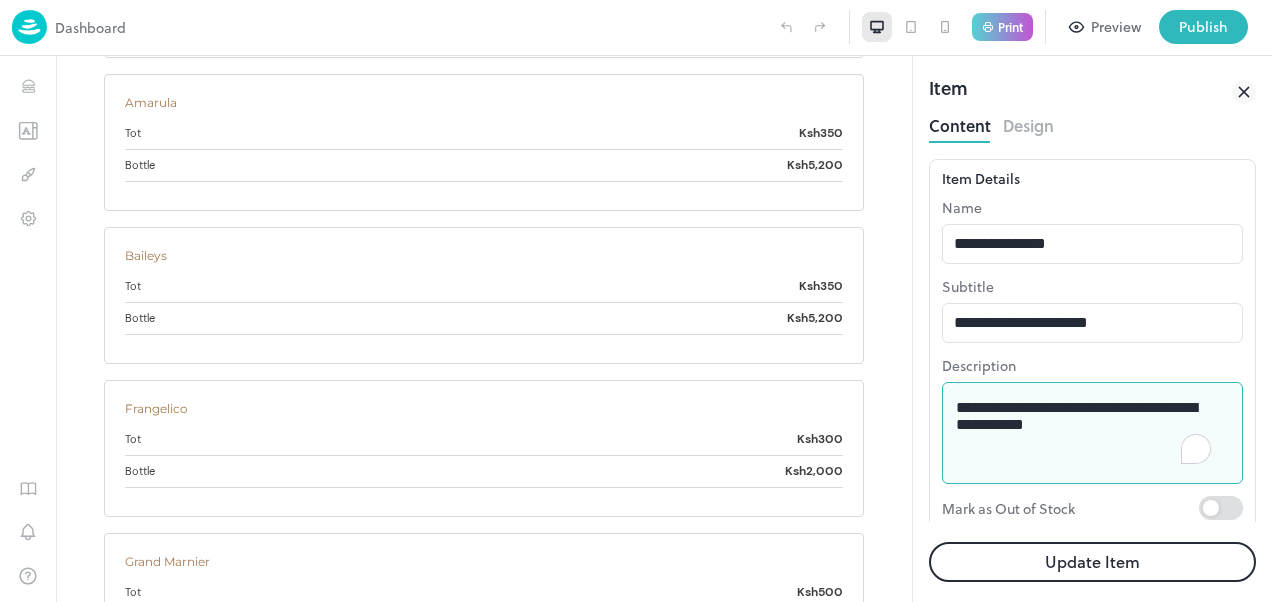 drag, startPoint x: 1043, startPoint y: 430, endPoint x: 955, endPoint y: 406, distance: 91.214035 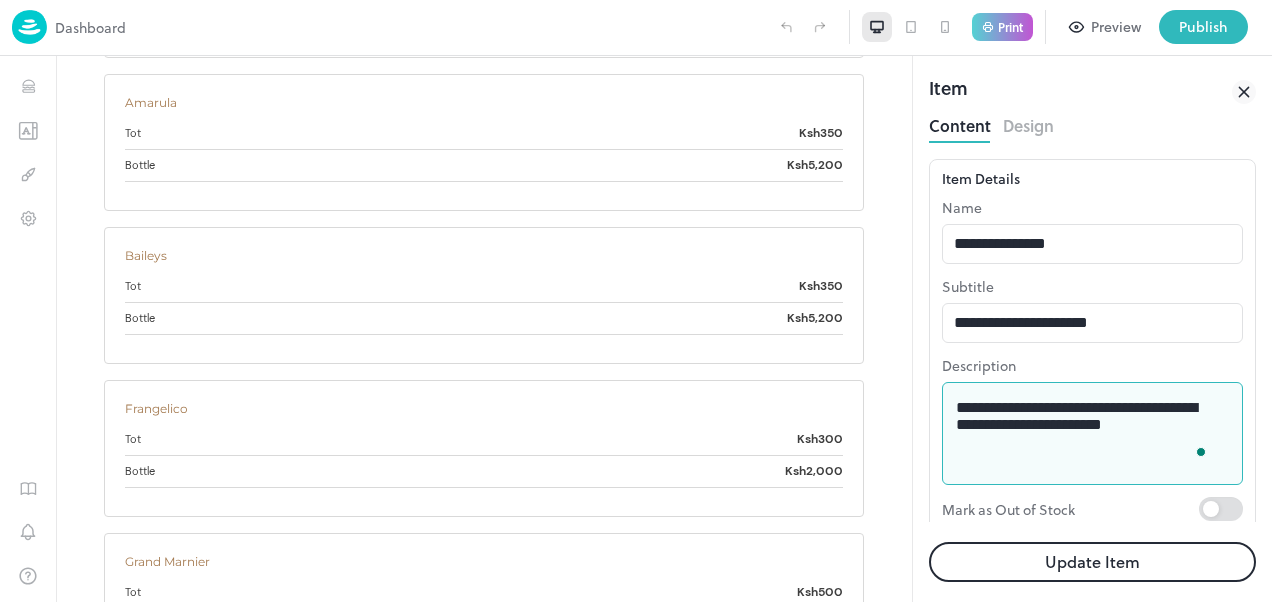 click on "**********" at bounding box center [1085, 434] 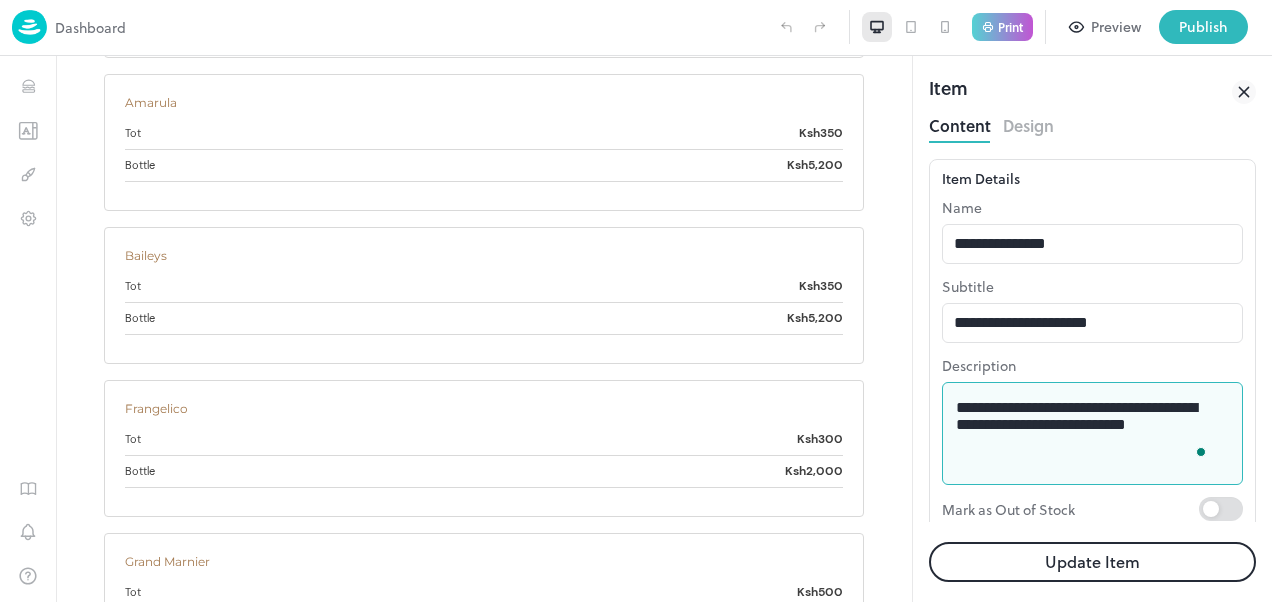 type on "**********" 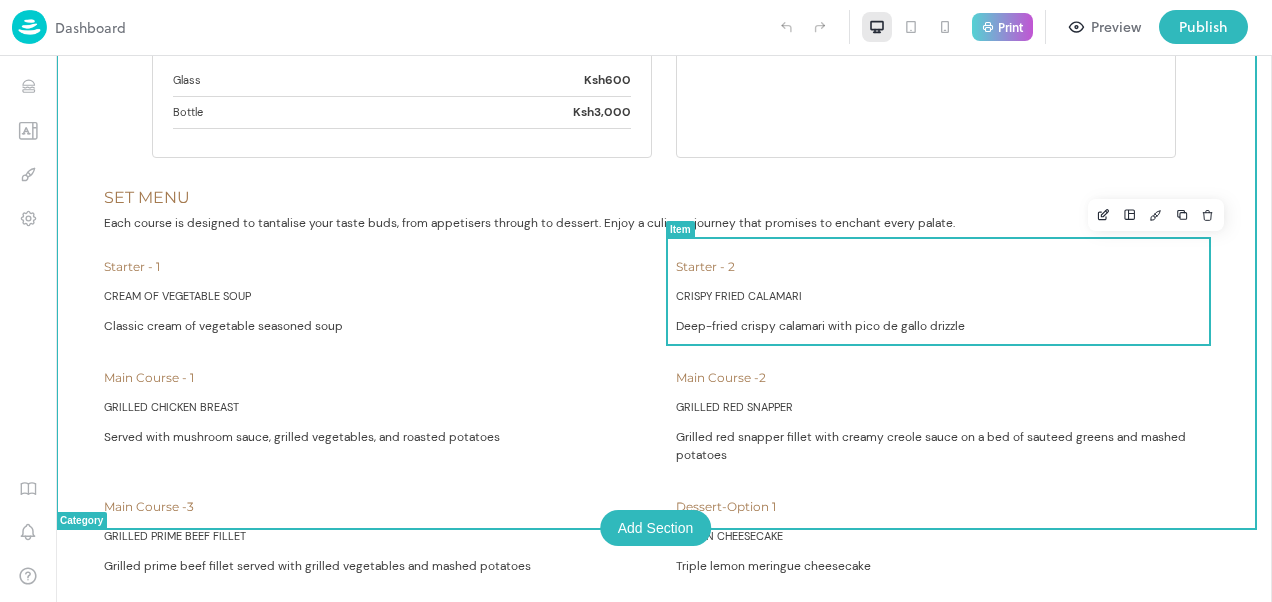 click on "Grilled red snapper fillet with creamy creole sauce on a bed of sauteed greens and mashed potatoes" at bounding box center (931, 446) 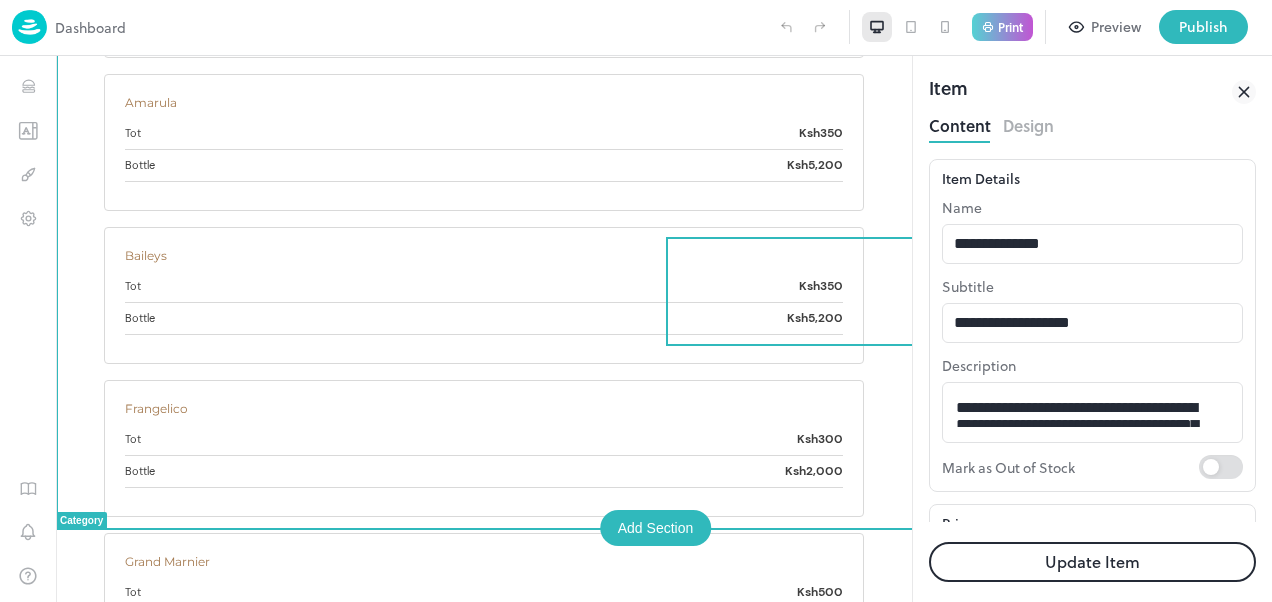 scroll, scrollTop: 0, scrollLeft: 0, axis: both 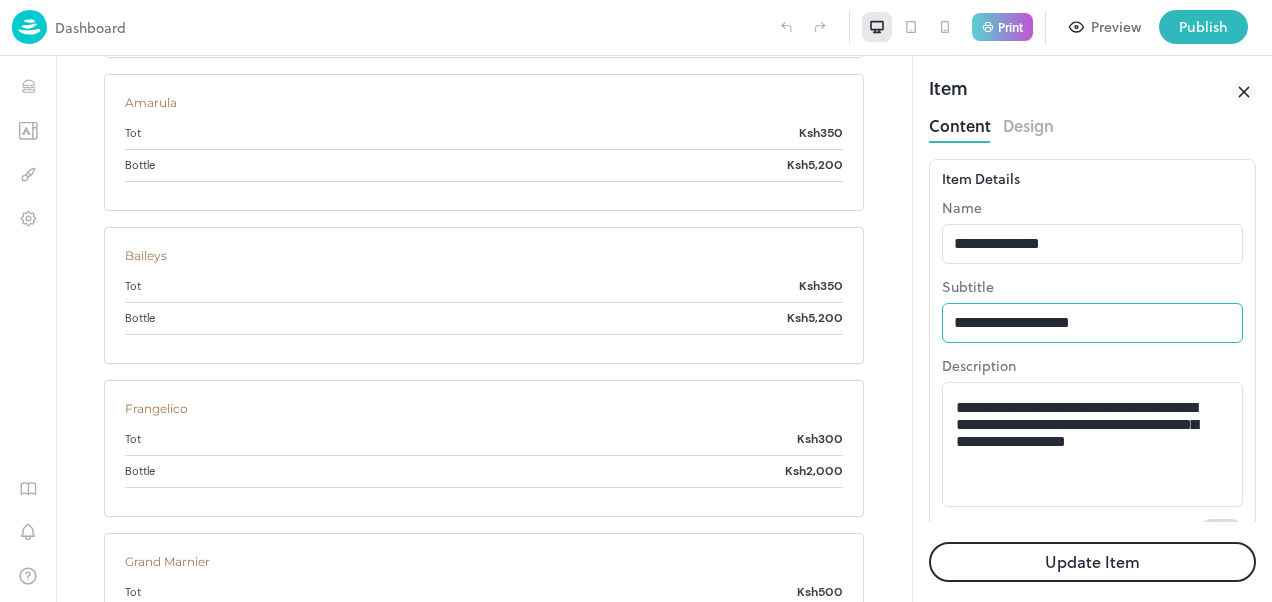 click on "**********" at bounding box center [1092, 323] 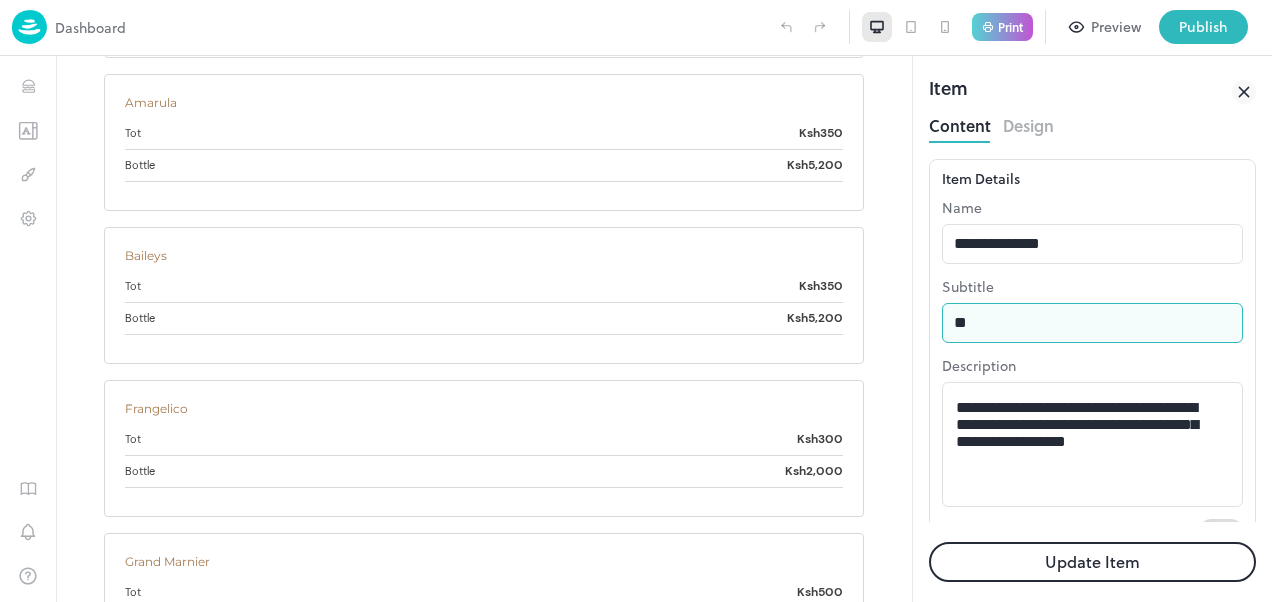 type on "*" 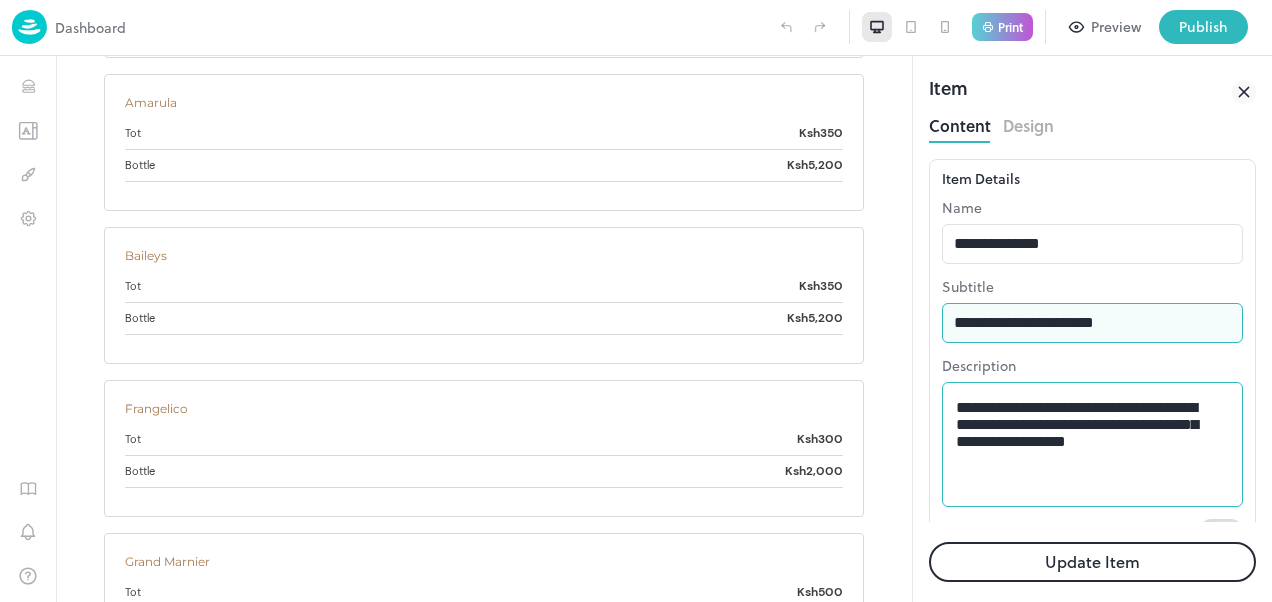 type on "**********" 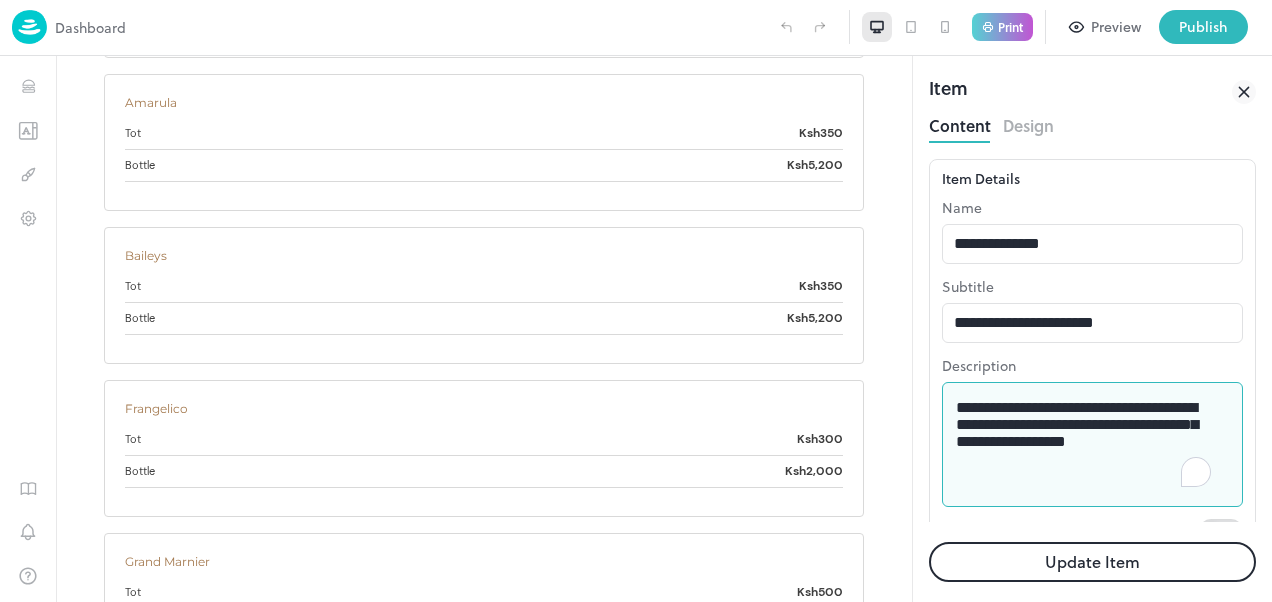 drag, startPoint x: 994, startPoint y: 484, endPoint x: 956, endPoint y: 414, distance: 79.64923 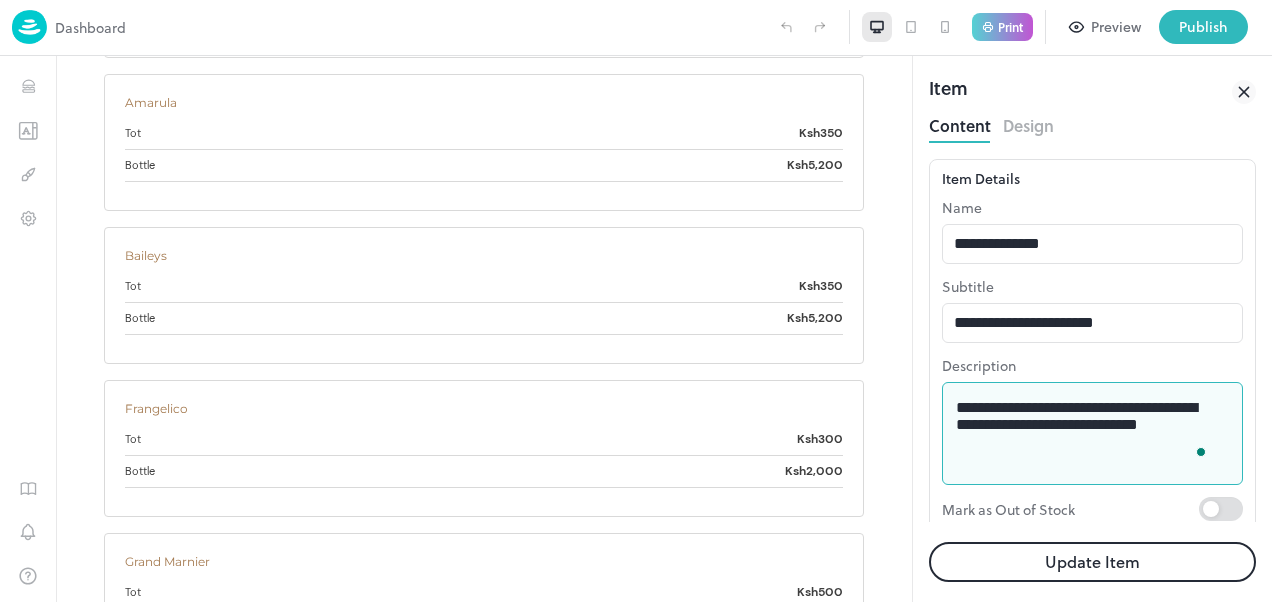type on "**********" 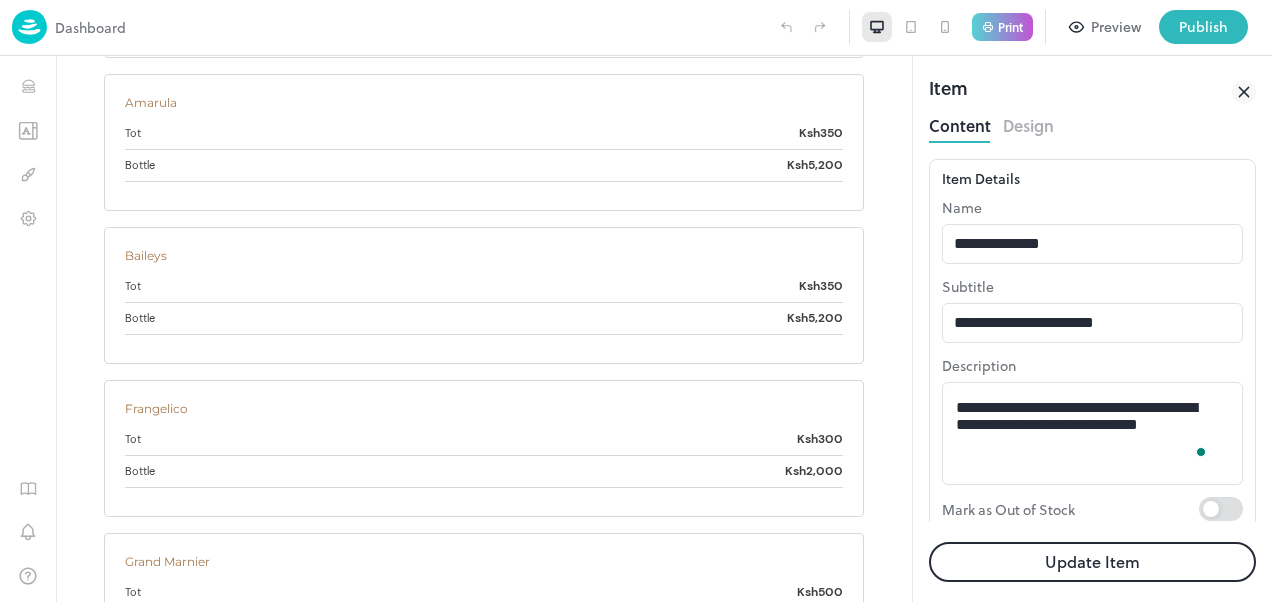 click on "Update Item" at bounding box center [1092, 562] 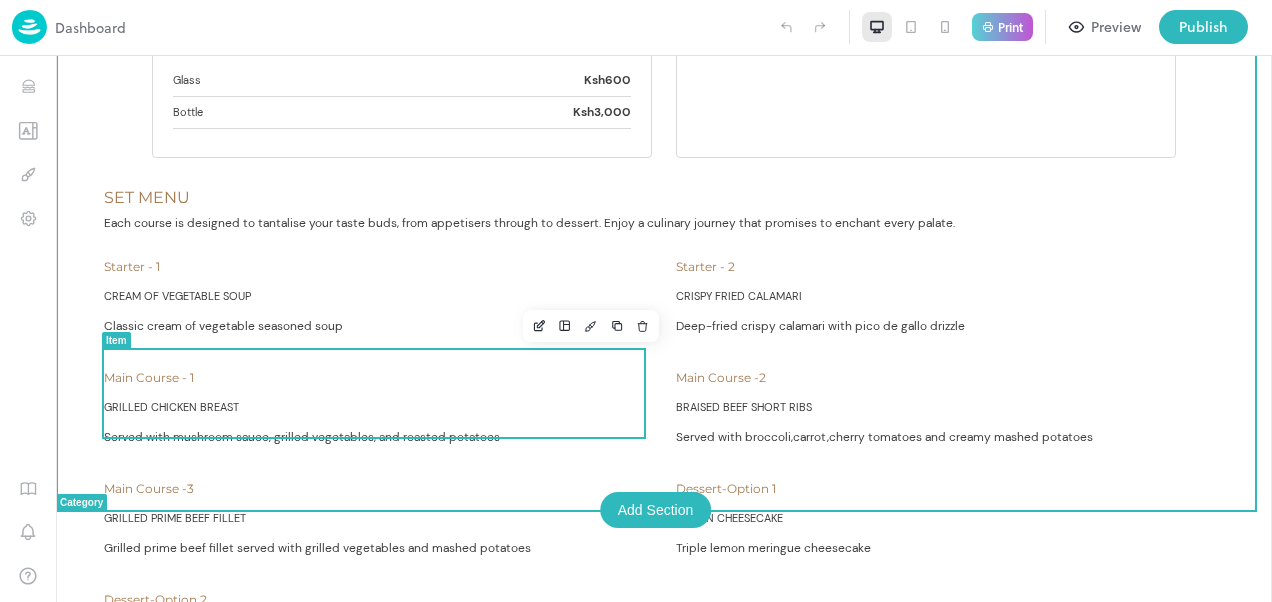 click on "Main Course -3 GRILLED PRIME BEEF FILLET Grilled prime beef fillet served with grilled vegetables and mashed potatoes" at bounding box center (378, 524) 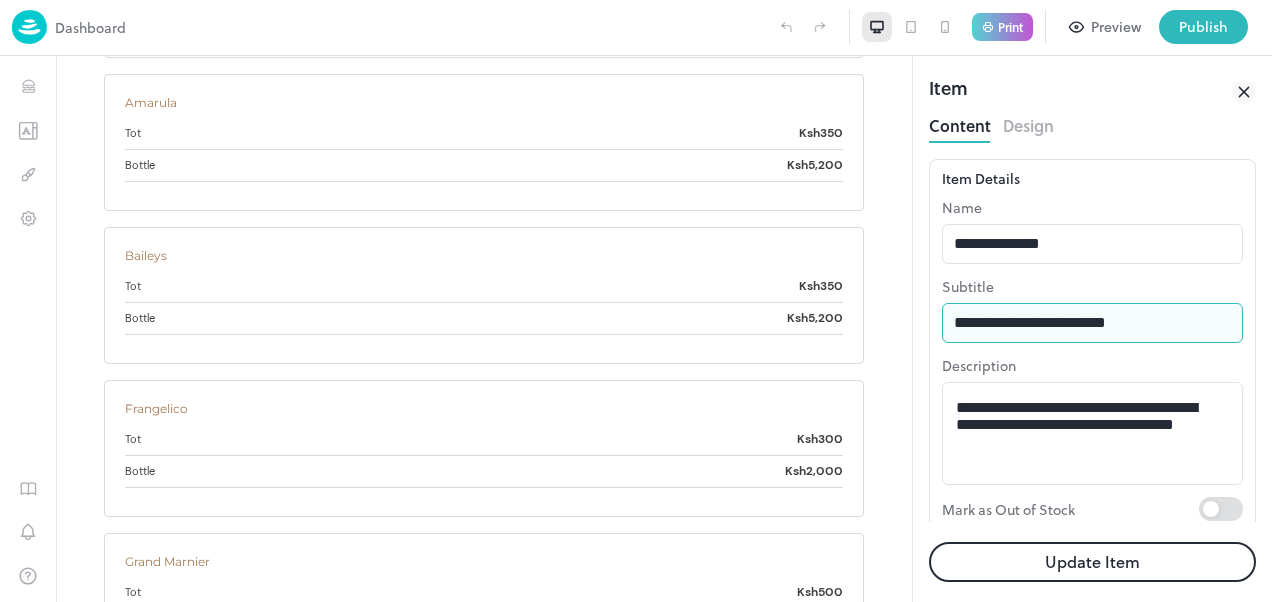 click on "**********" at bounding box center [1092, 323] 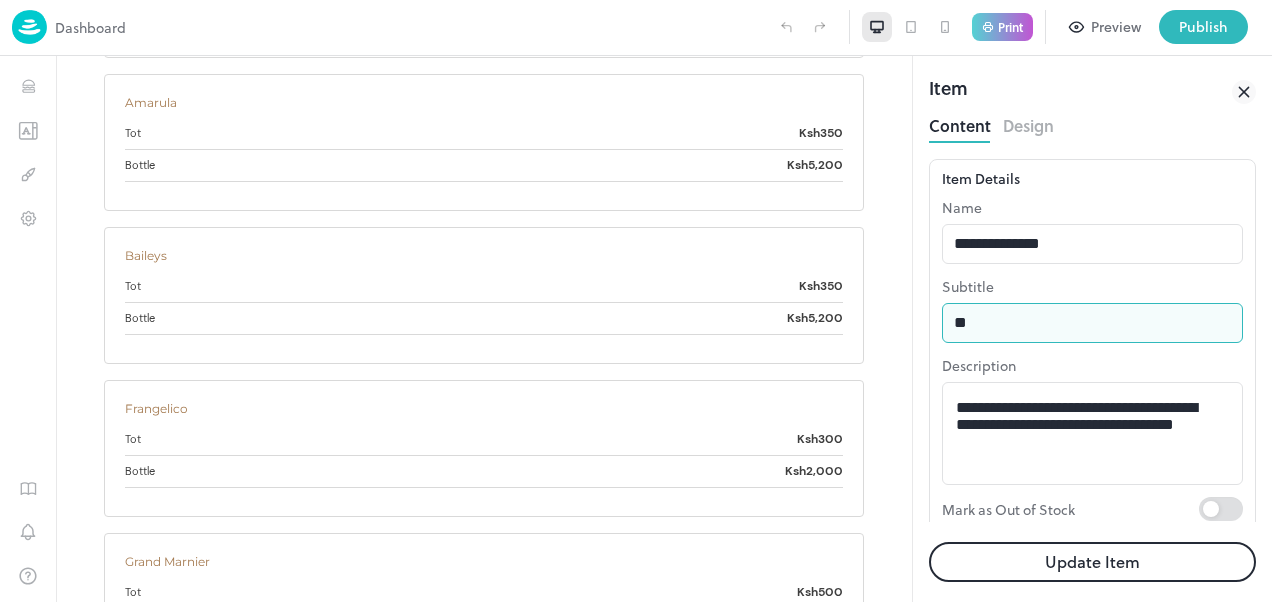 type on "*" 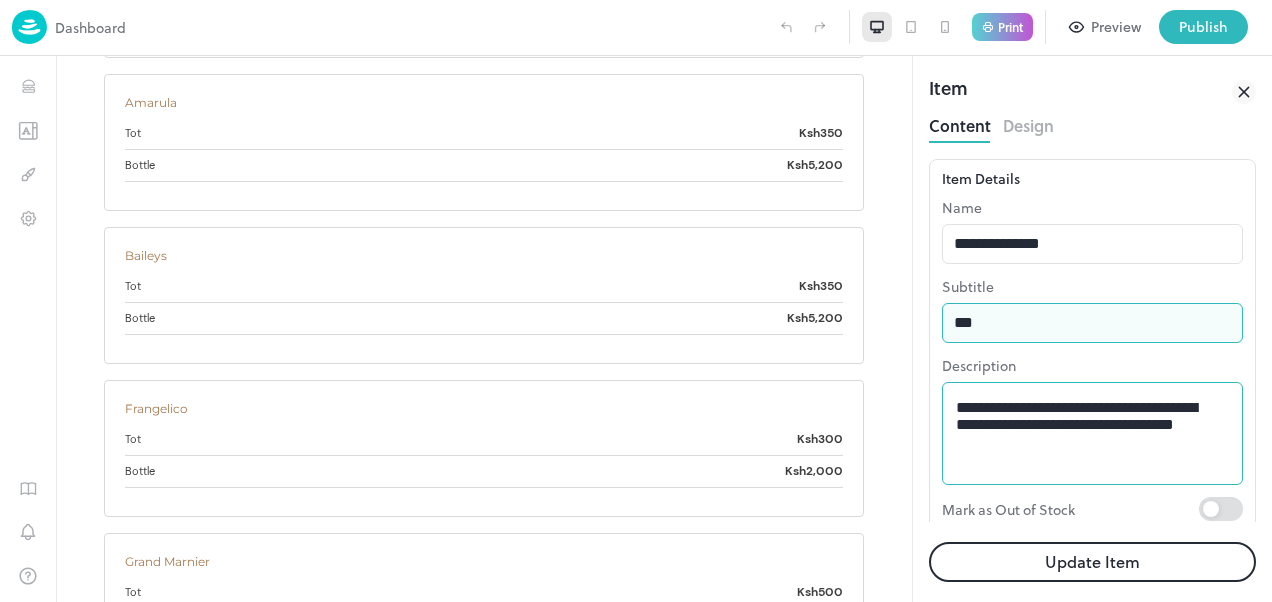 type on "**********" 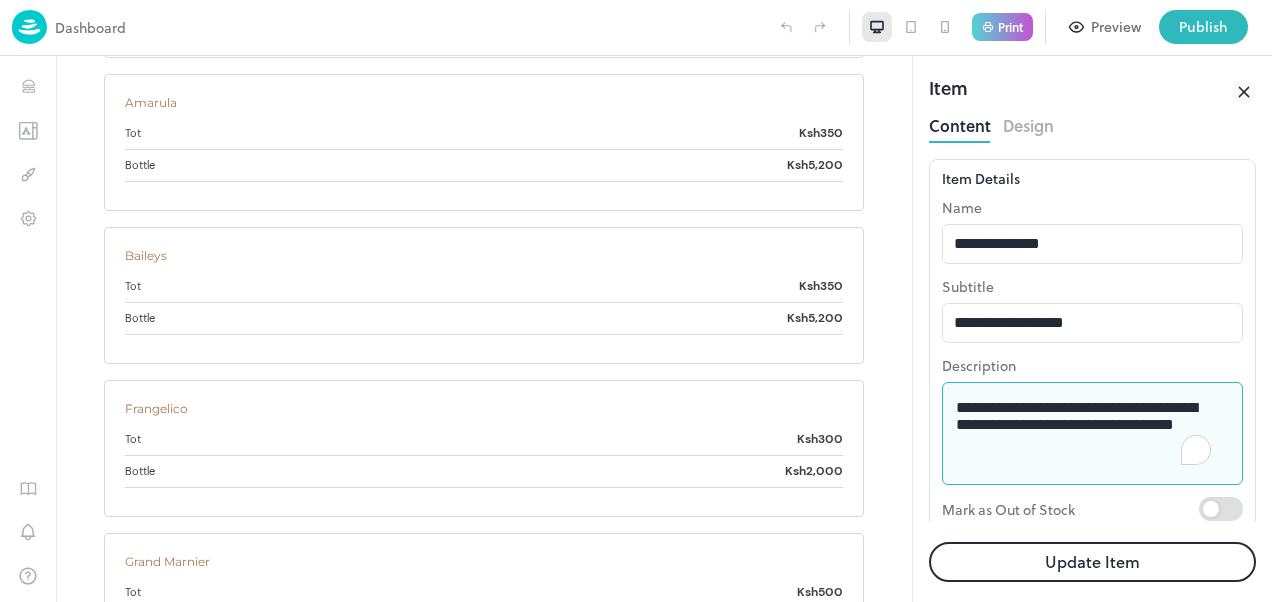 drag, startPoint x: 1084, startPoint y: 460, endPoint x: 962, endPoint y: 408, distance: 132.61975 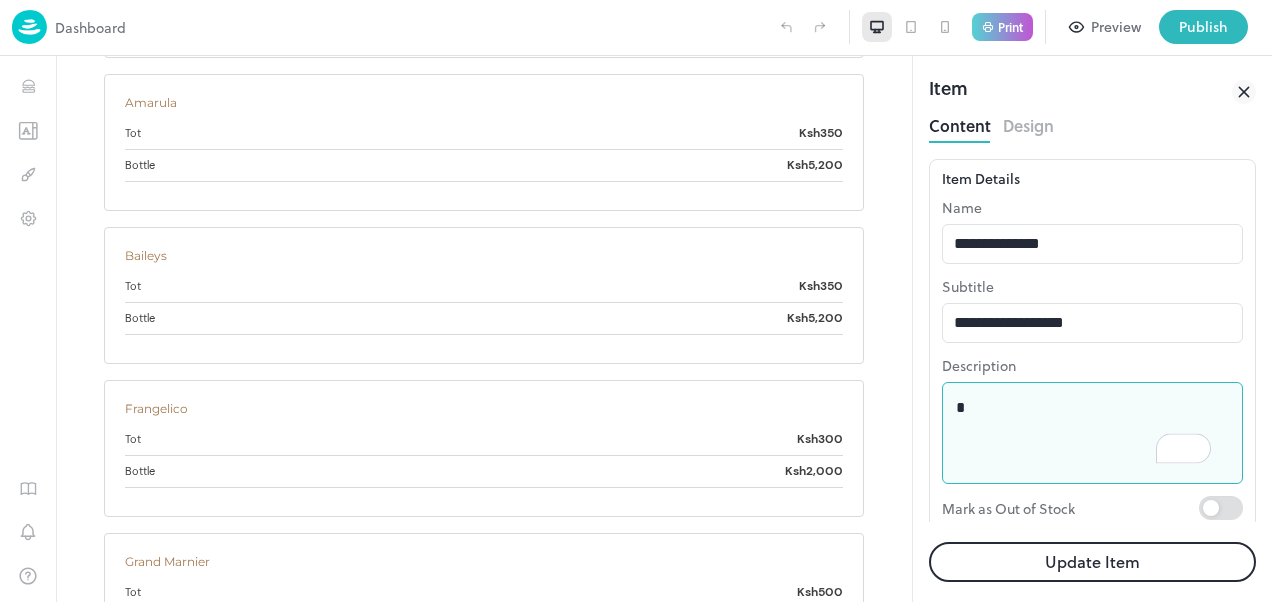 type on "*" 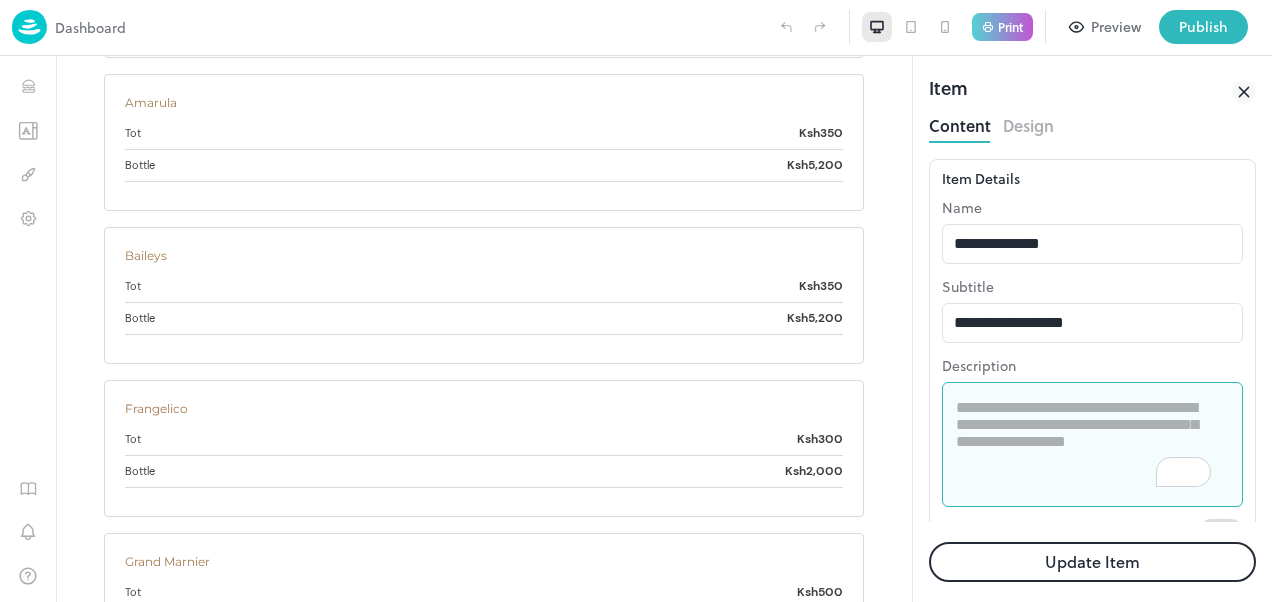 paste on "**********" 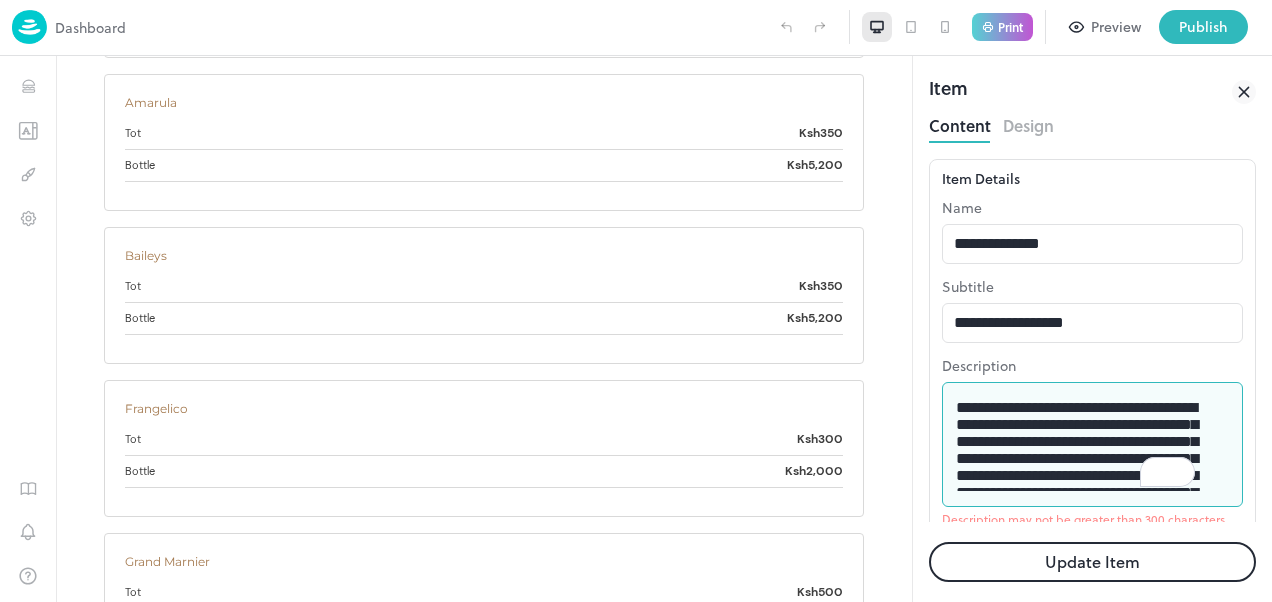 scroll, scrollTop: 141, scrollLeft: 0, axis: vertical 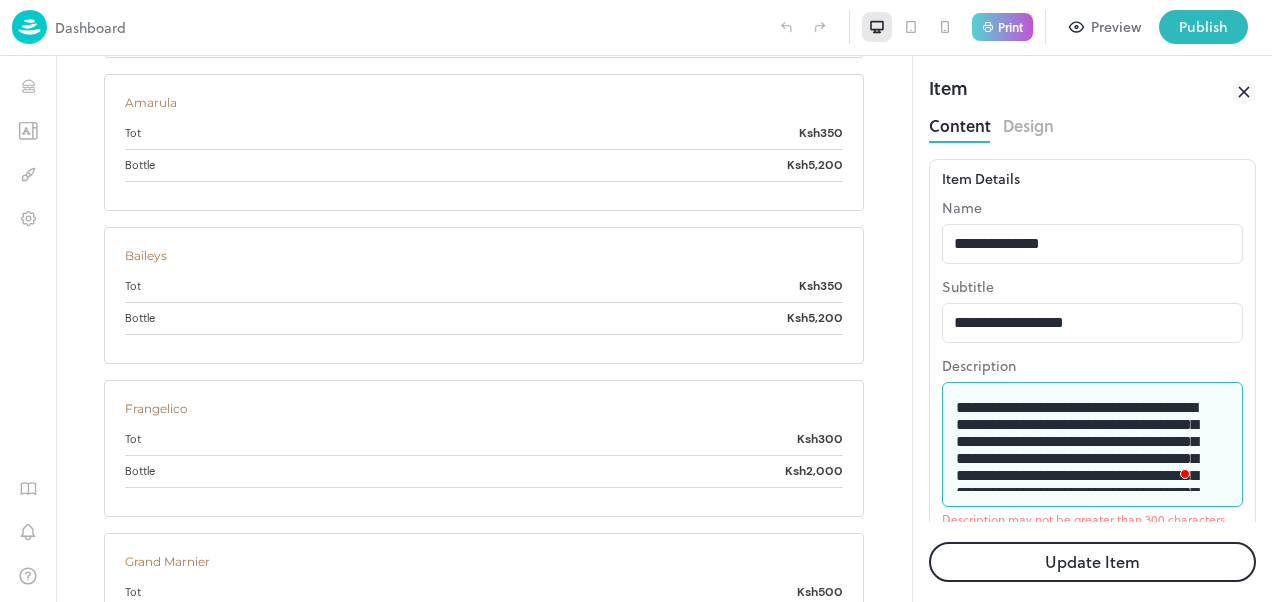 click on "**********" at bounding box center (1085, 445) 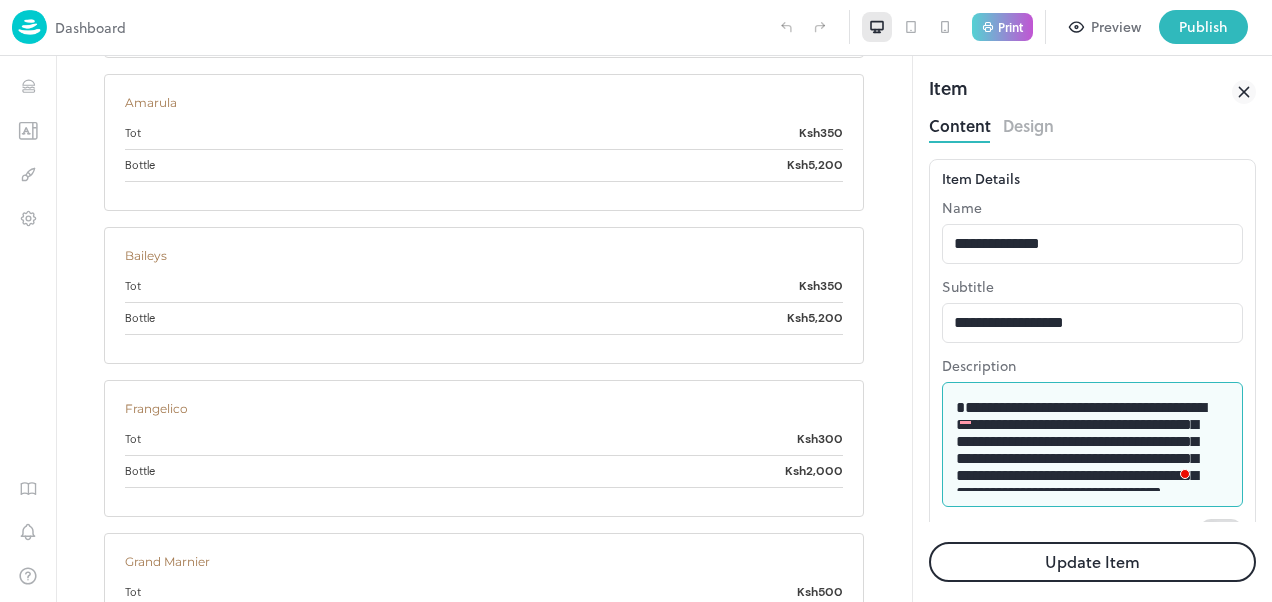click on "**********" at bounding box center (1085, 445) 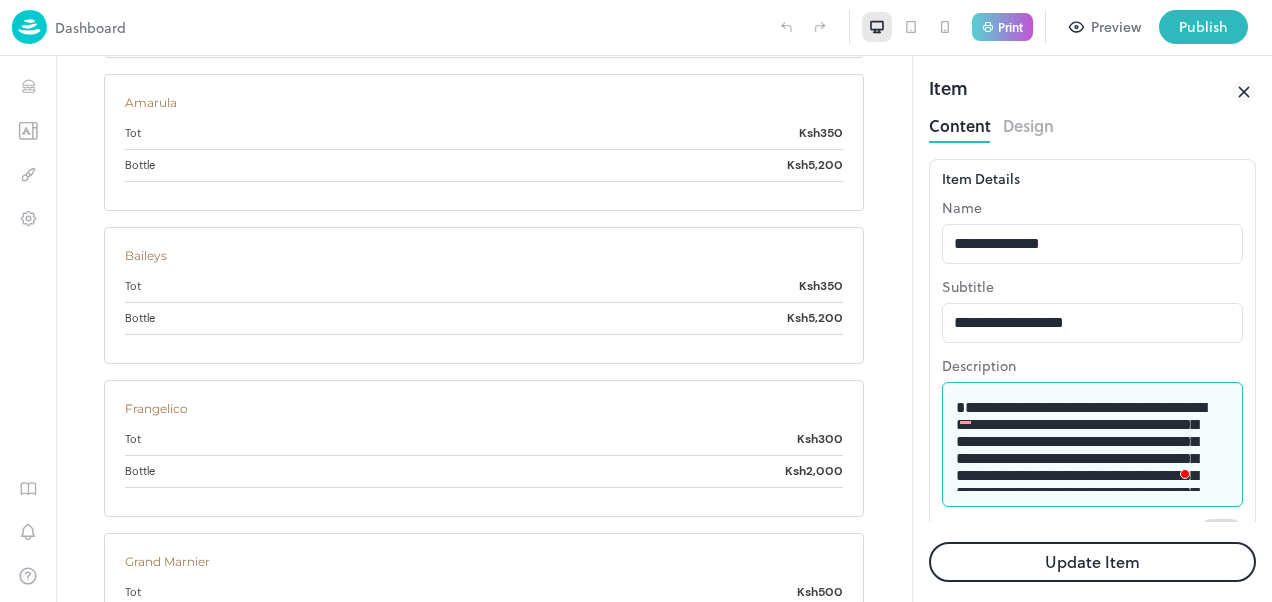 click on "**********" at bounding box center (1085, 445) 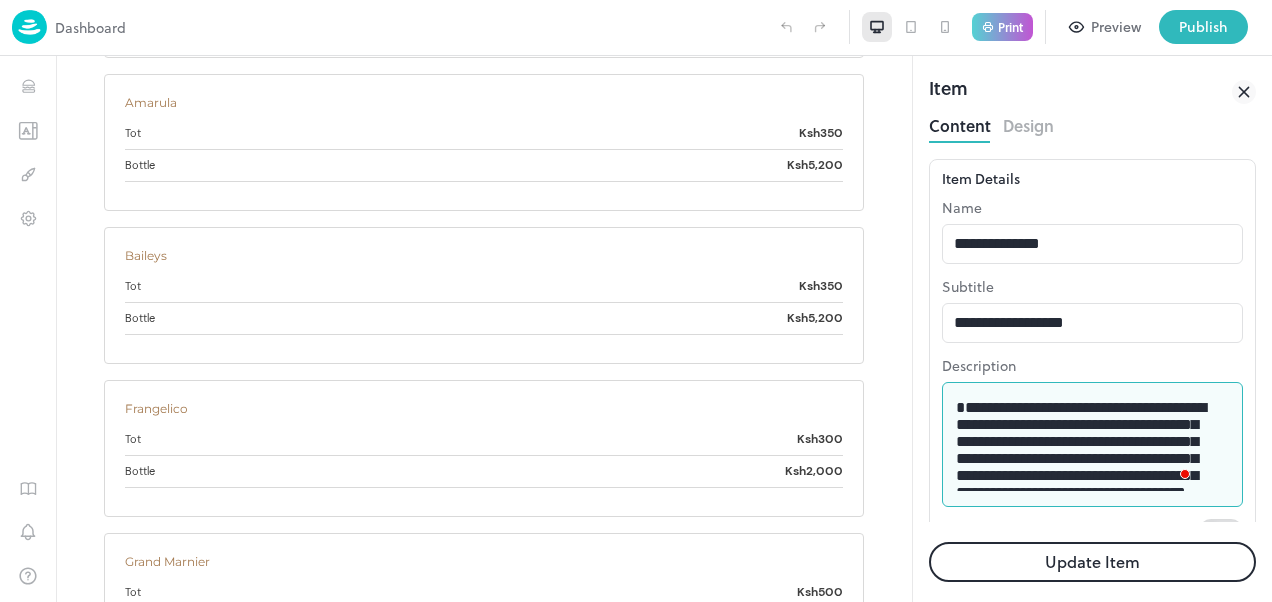 click on "**********" at bounding box center (1085, 445) 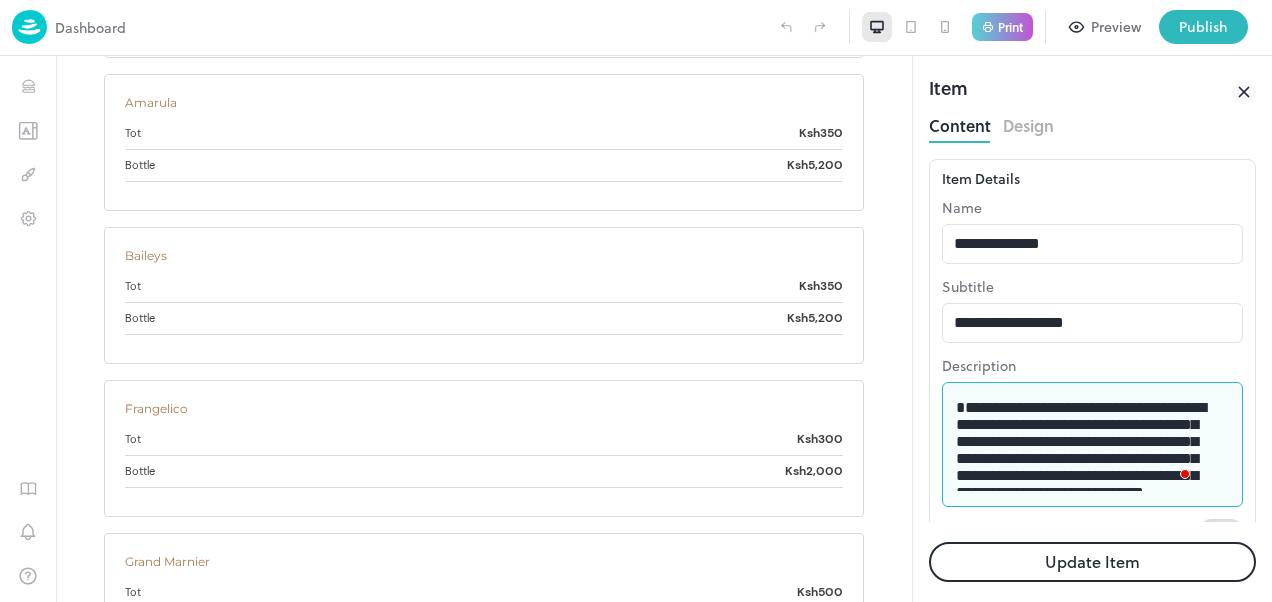 click on "**********" at bounding box center [1085, 445] 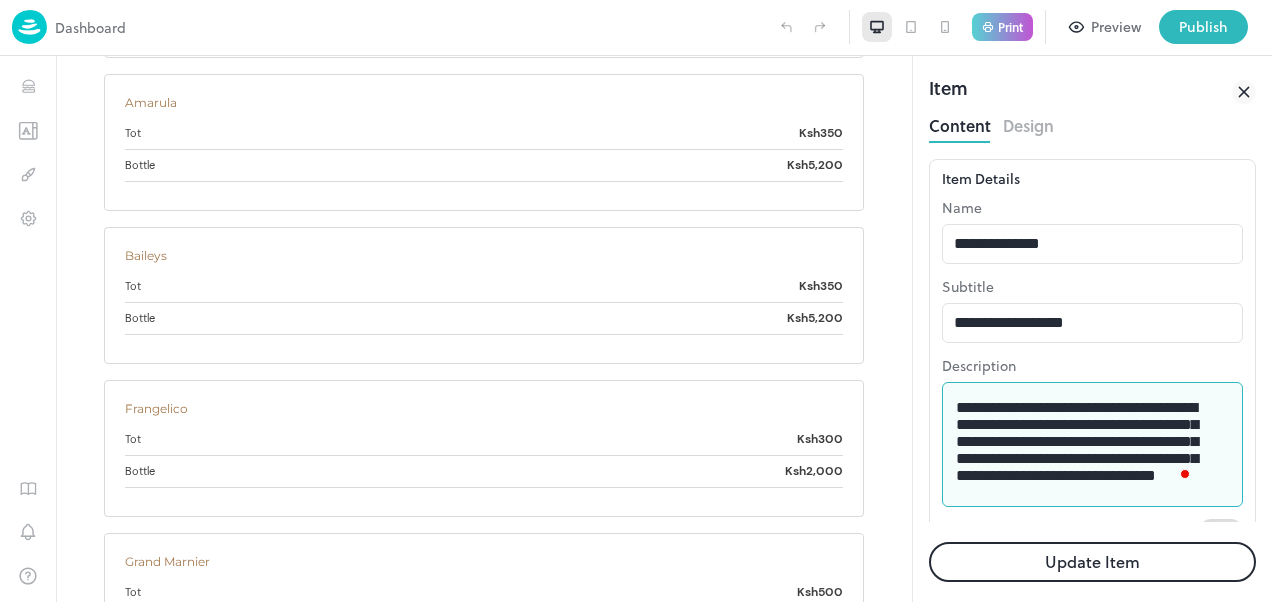 click on "**********" at bounding box center (1085, 445) 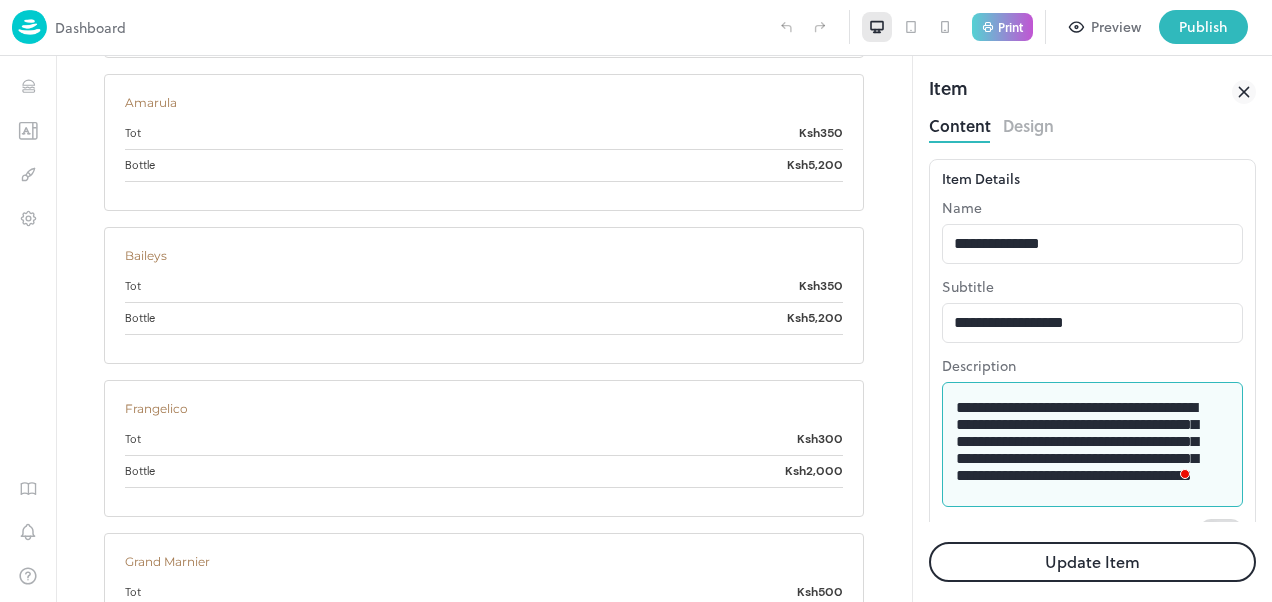 scroll, scrollTop: 52, scrollLeft: 0, axis: vertical 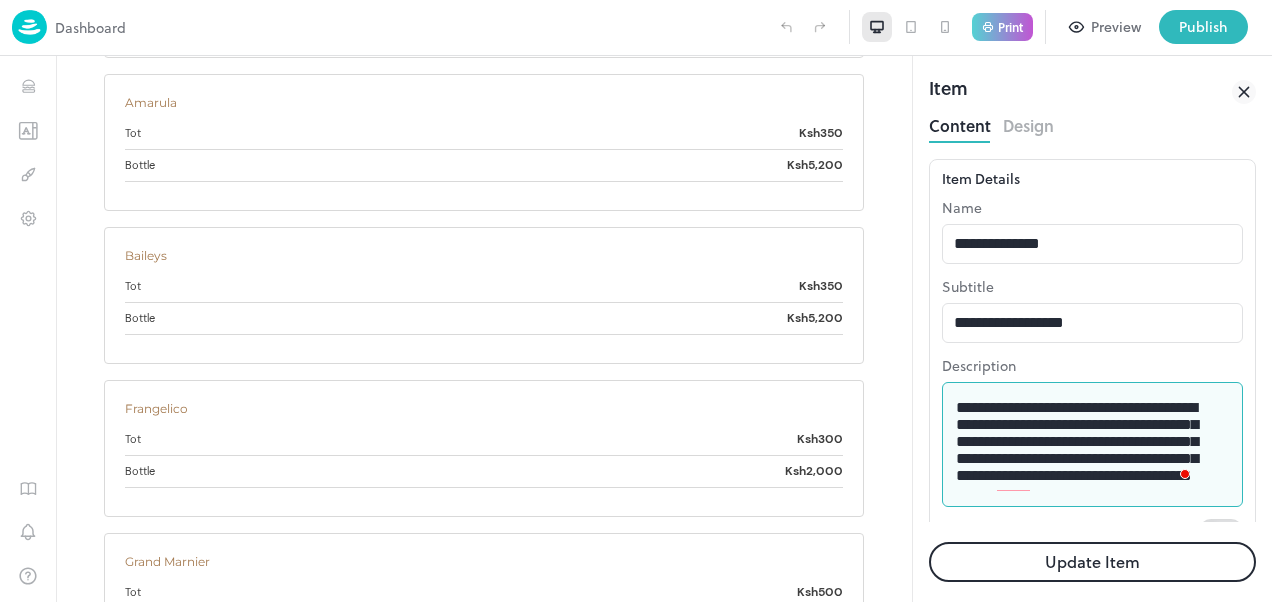 click on "**********" at bounding box center [1085, 445] 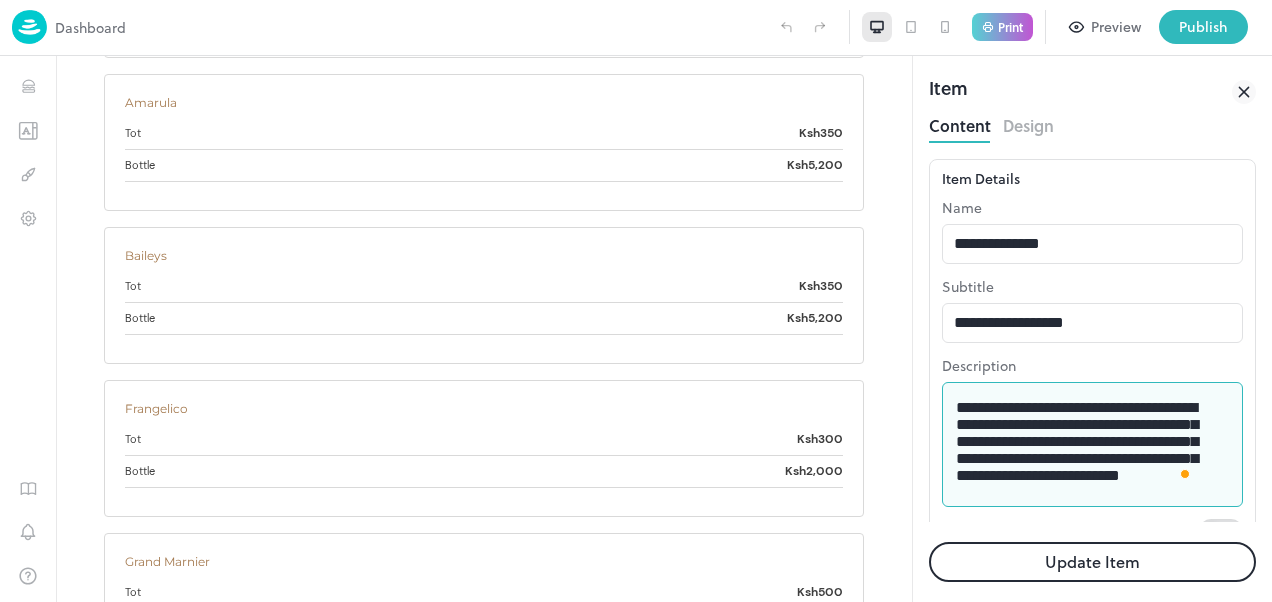 scroll, scrollTop: 48, scrollLeft: 0, axis: vertical 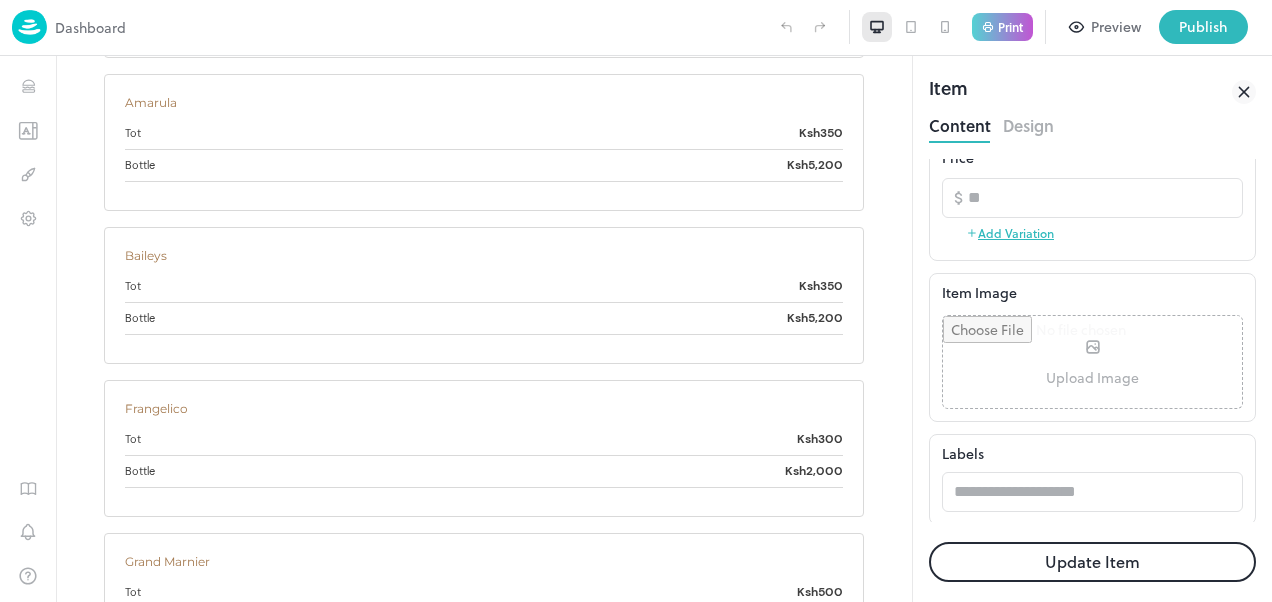 type on "**********" 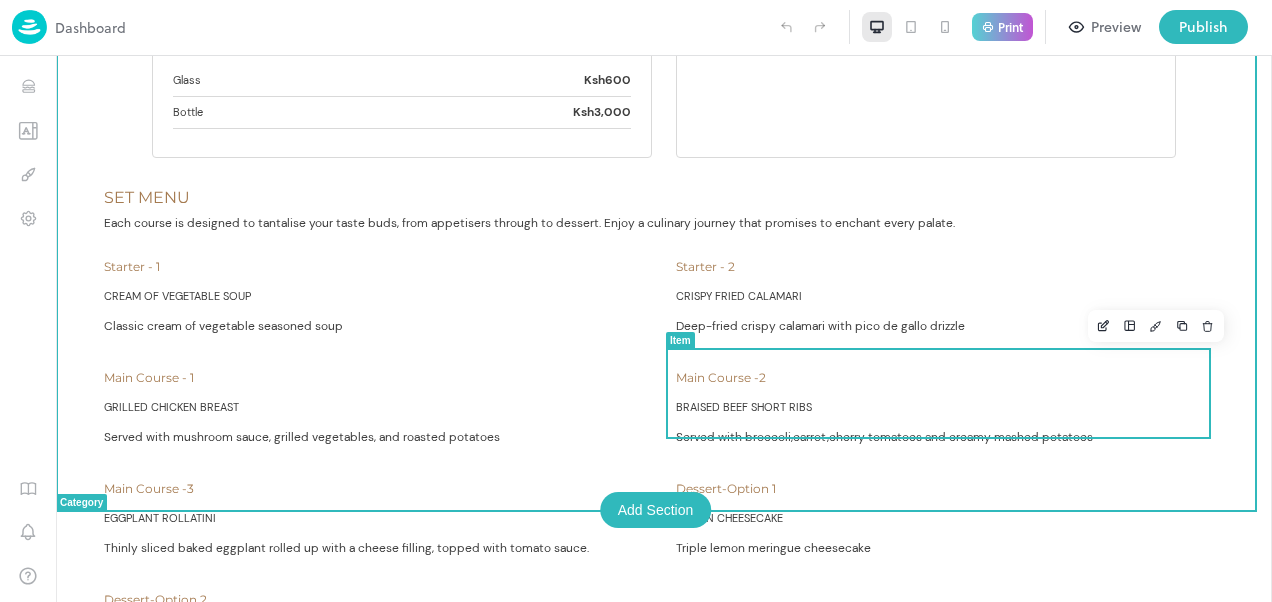 click on "Dessert-Option 1 LEMON CHEESECAKE Triple lemon meringue cheesecake" at bounding box center (950, 524) 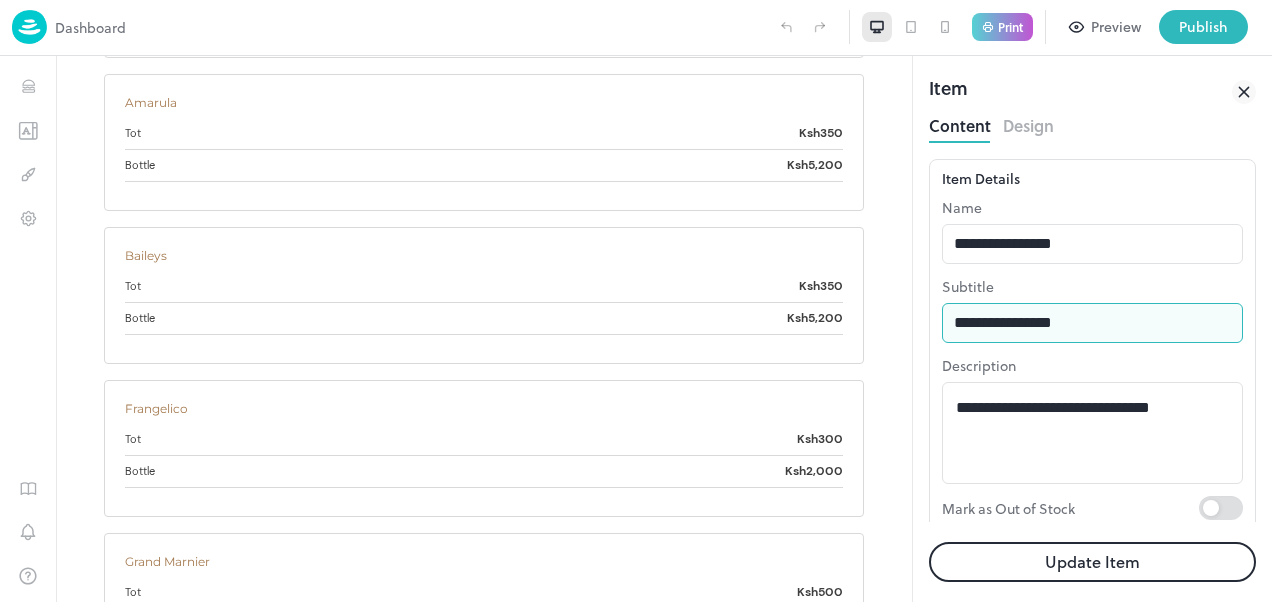 click on "**********" at bounding box center [1092, 323] 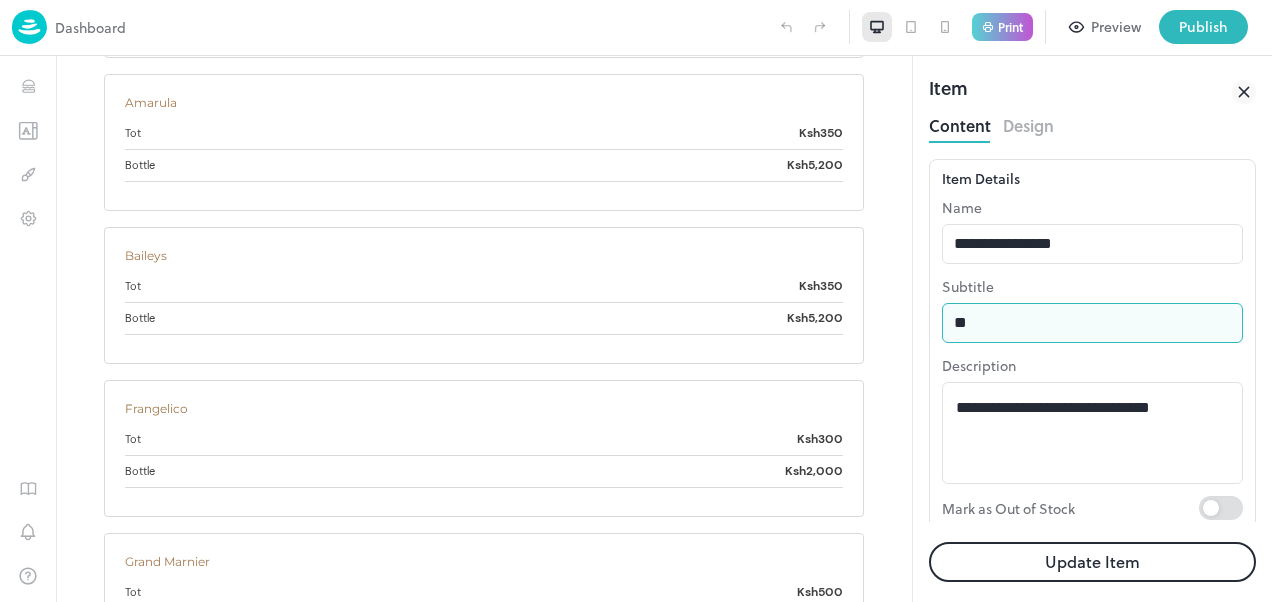 type on "*" 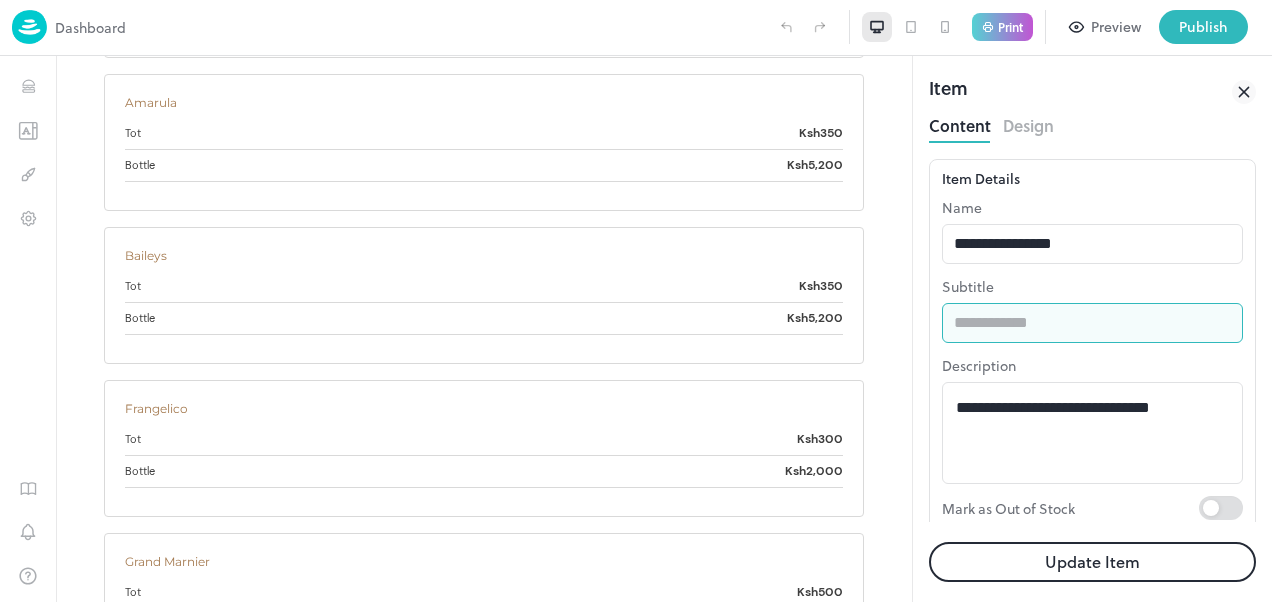 type on "*" 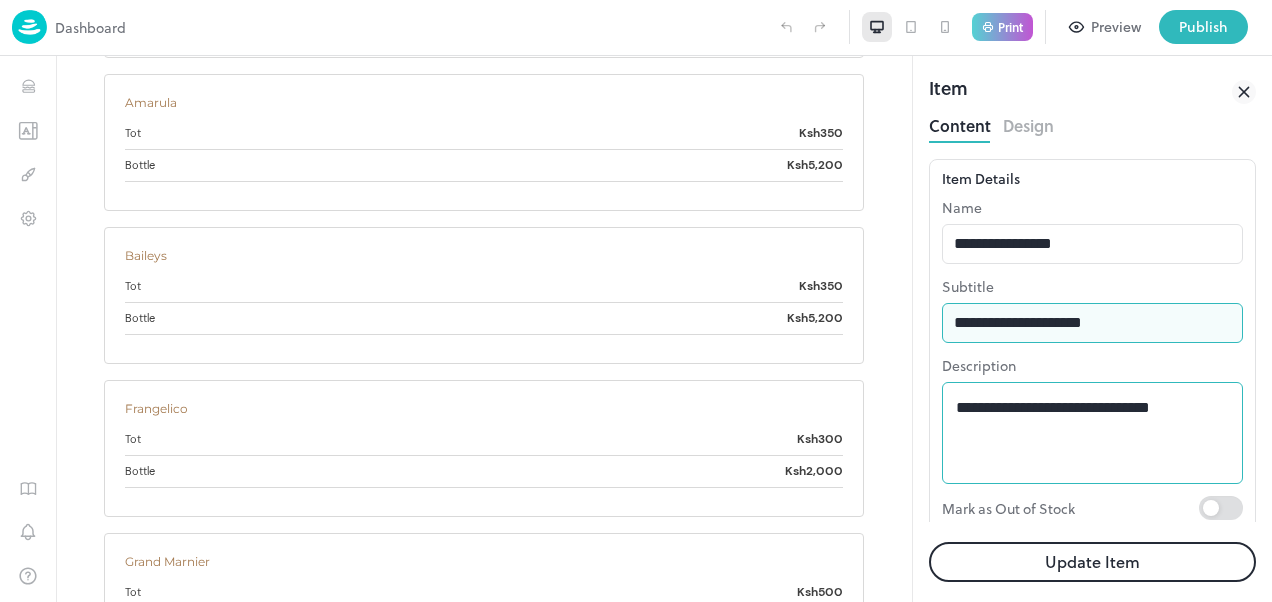 type on "**********" 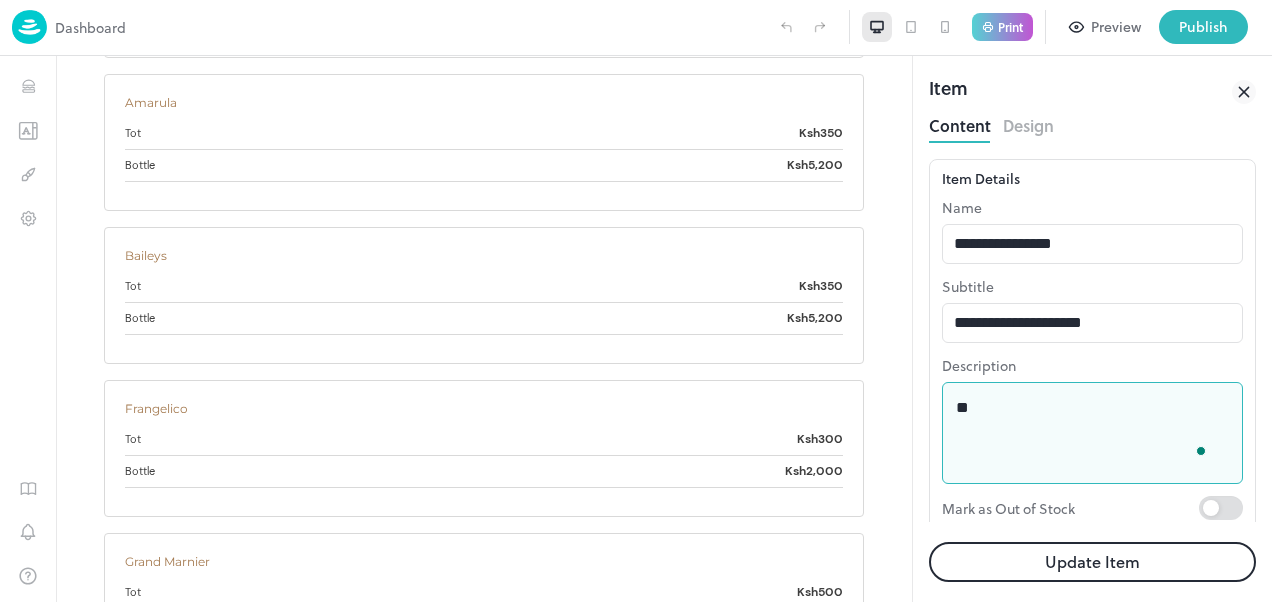 type on "*" 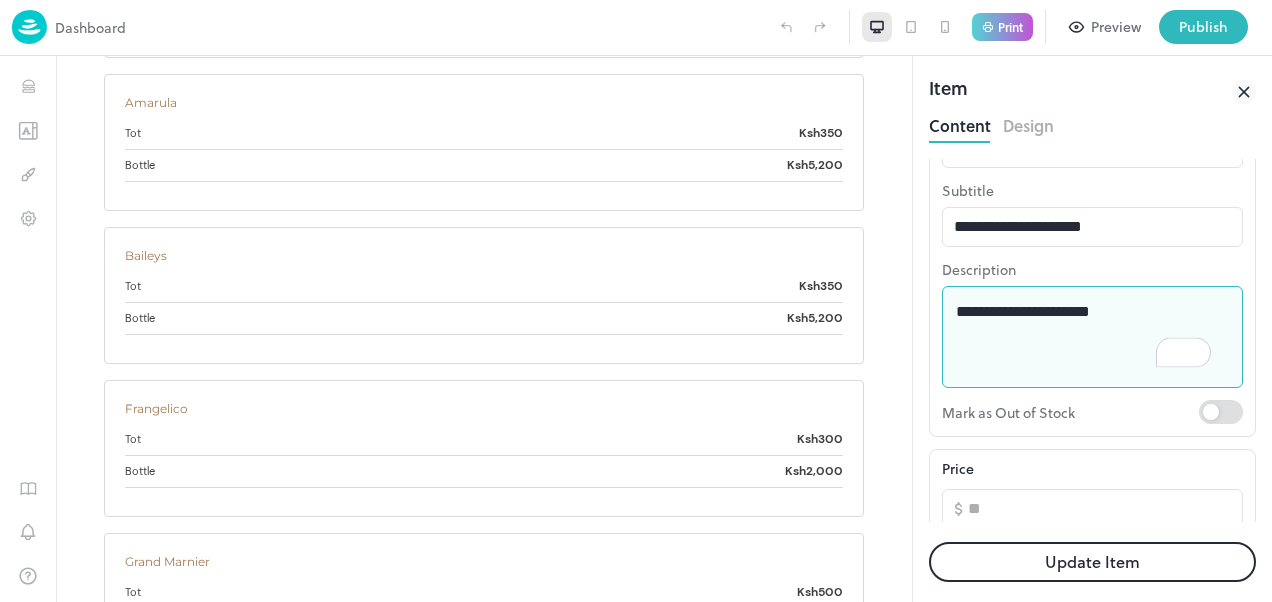 scroll, scrollTop: 100, scrollLeft: 0, axis: vertical 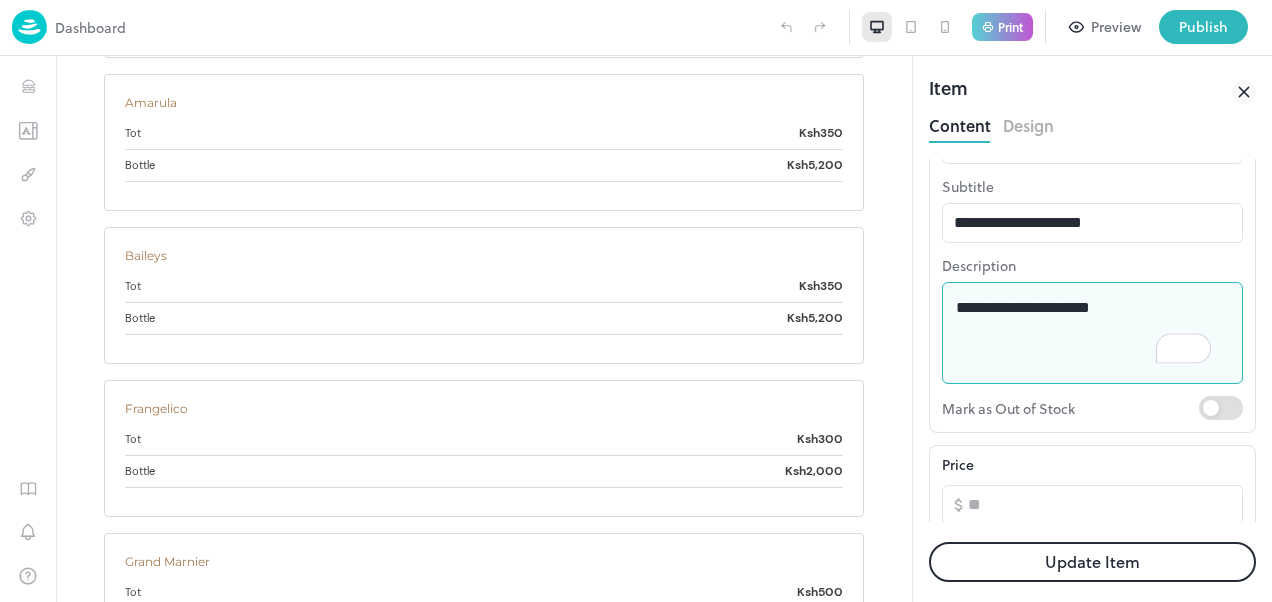 type on "**********" 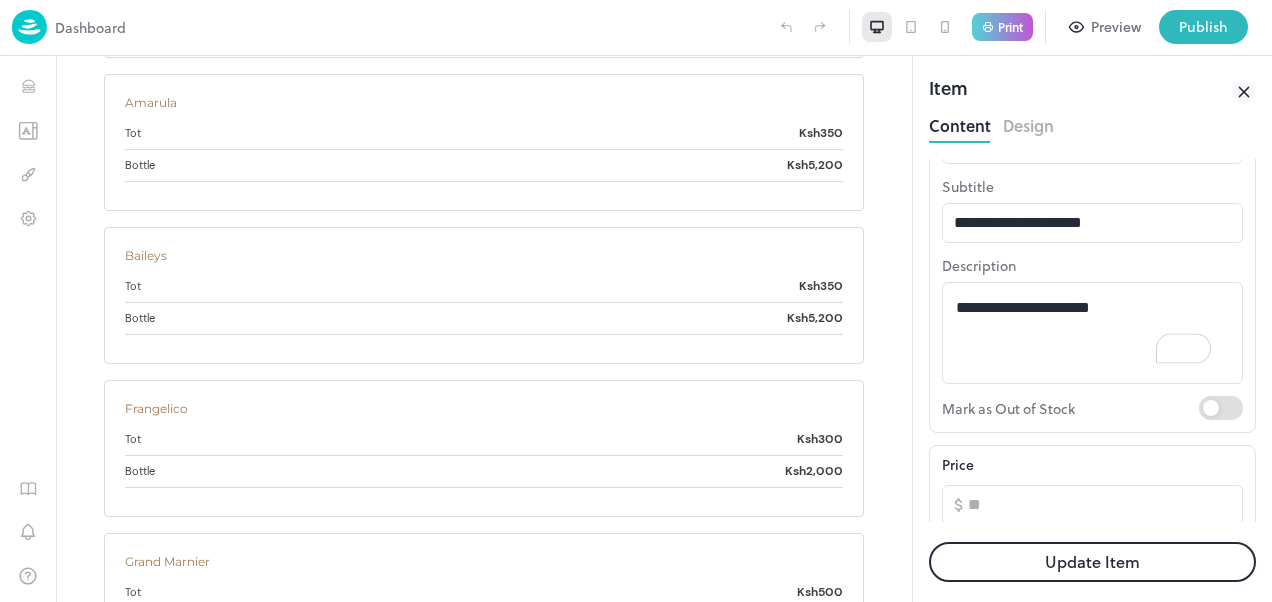 click on "Update Item" at bounding box center [1092, 562] 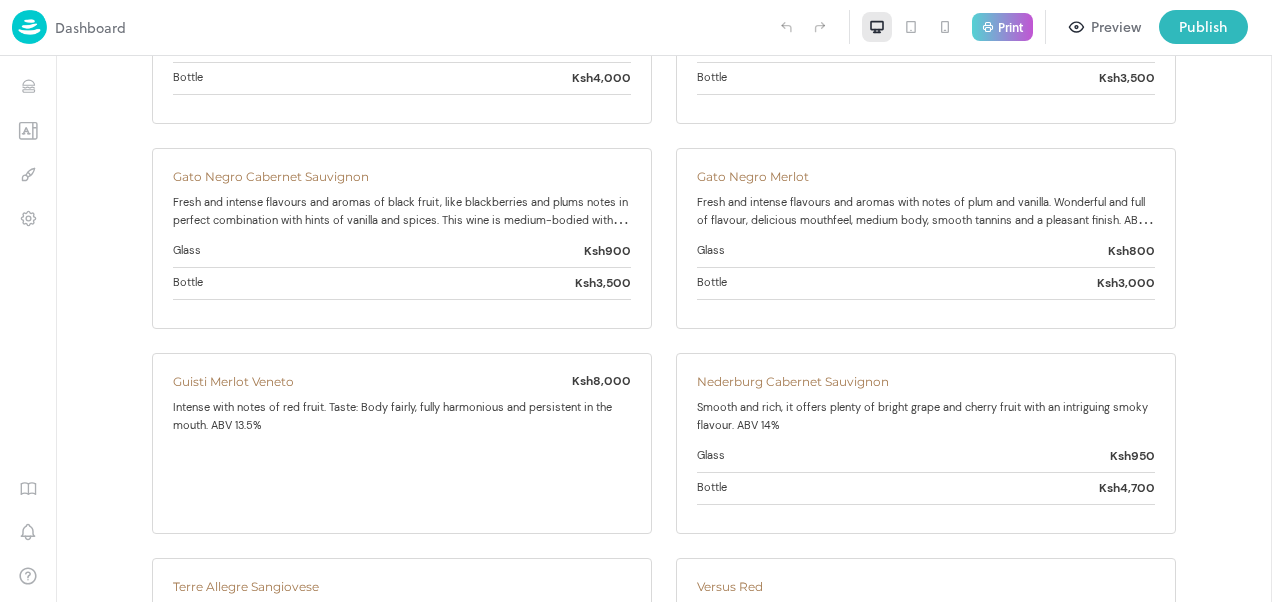 scroll, scrollTop: 18399, scrollLeft: 0, axis: vertical 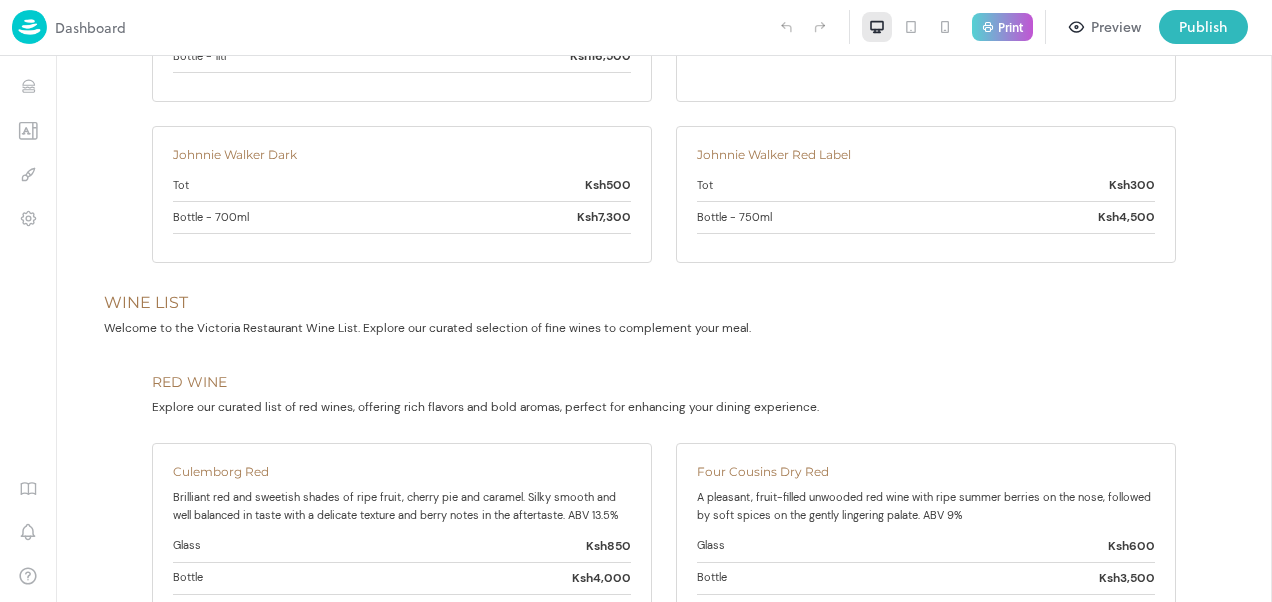 click on "Publish" at bounding box center [1203, 27] 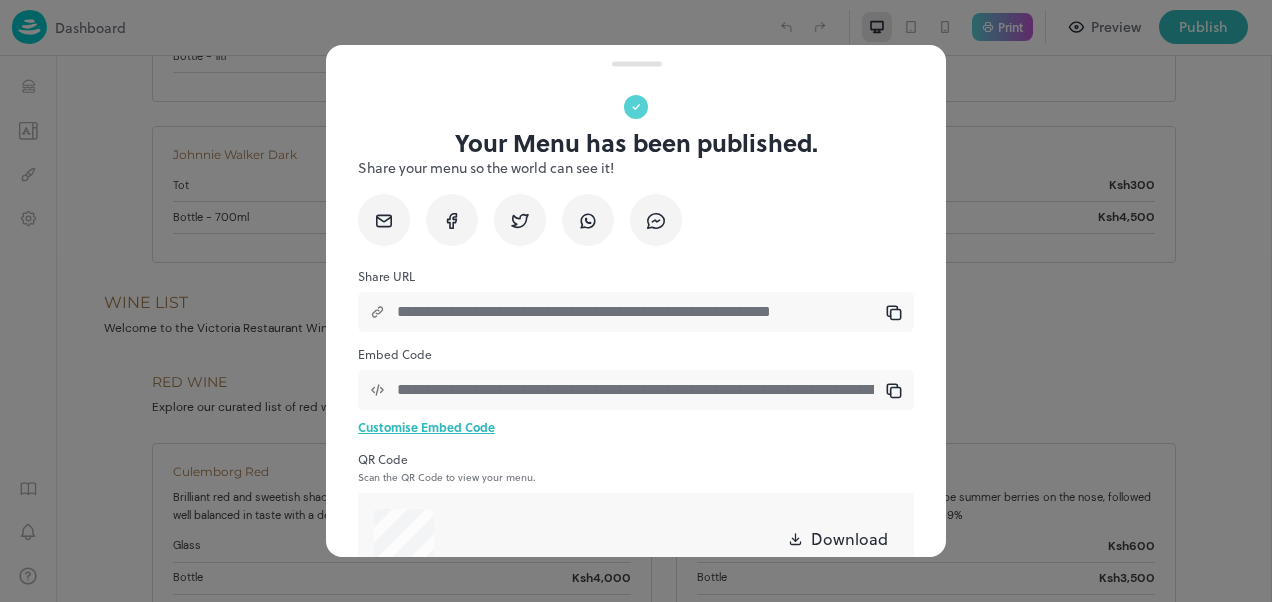click at bounding box center (636, 301) 